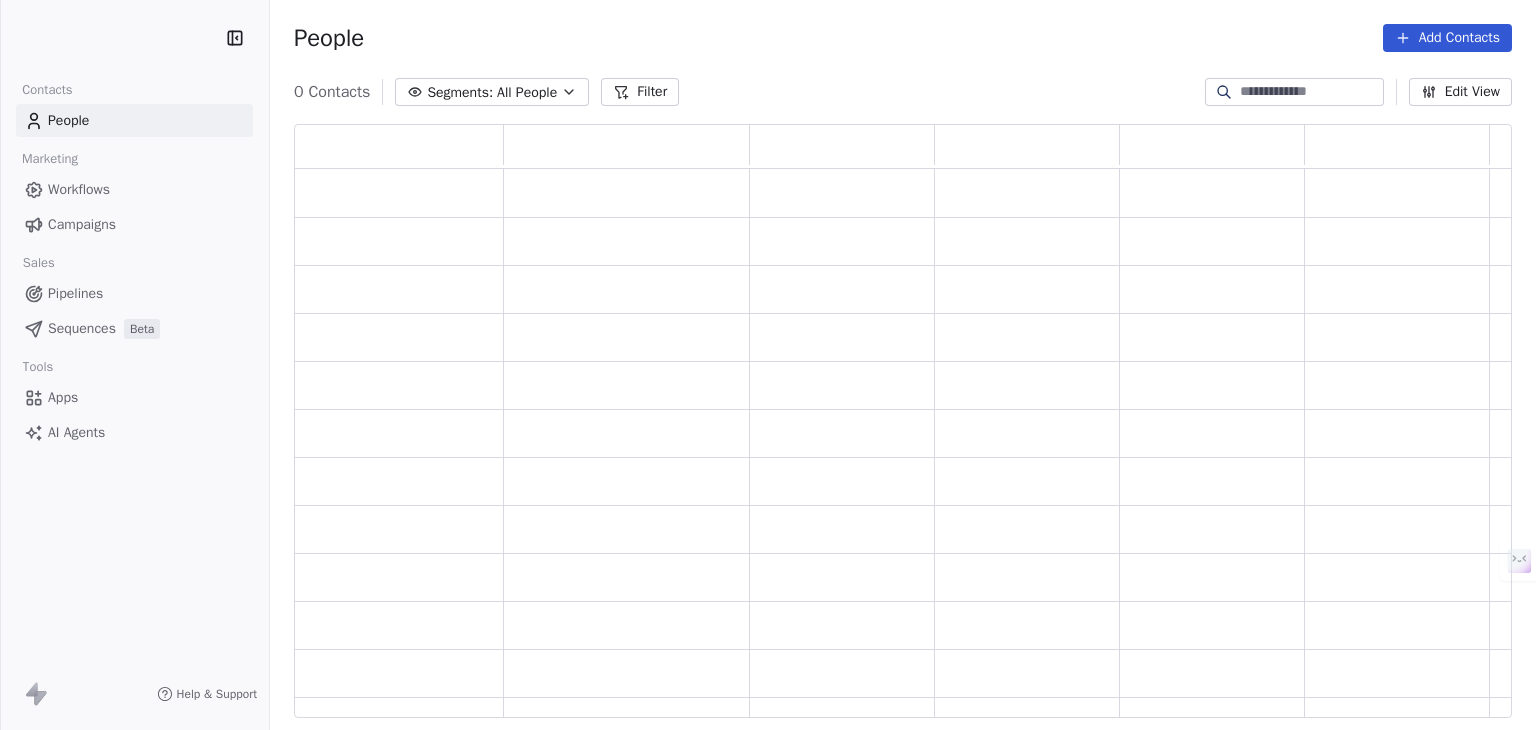 scroll, scrollTop: 0, scrollLeft: 0, axis: both 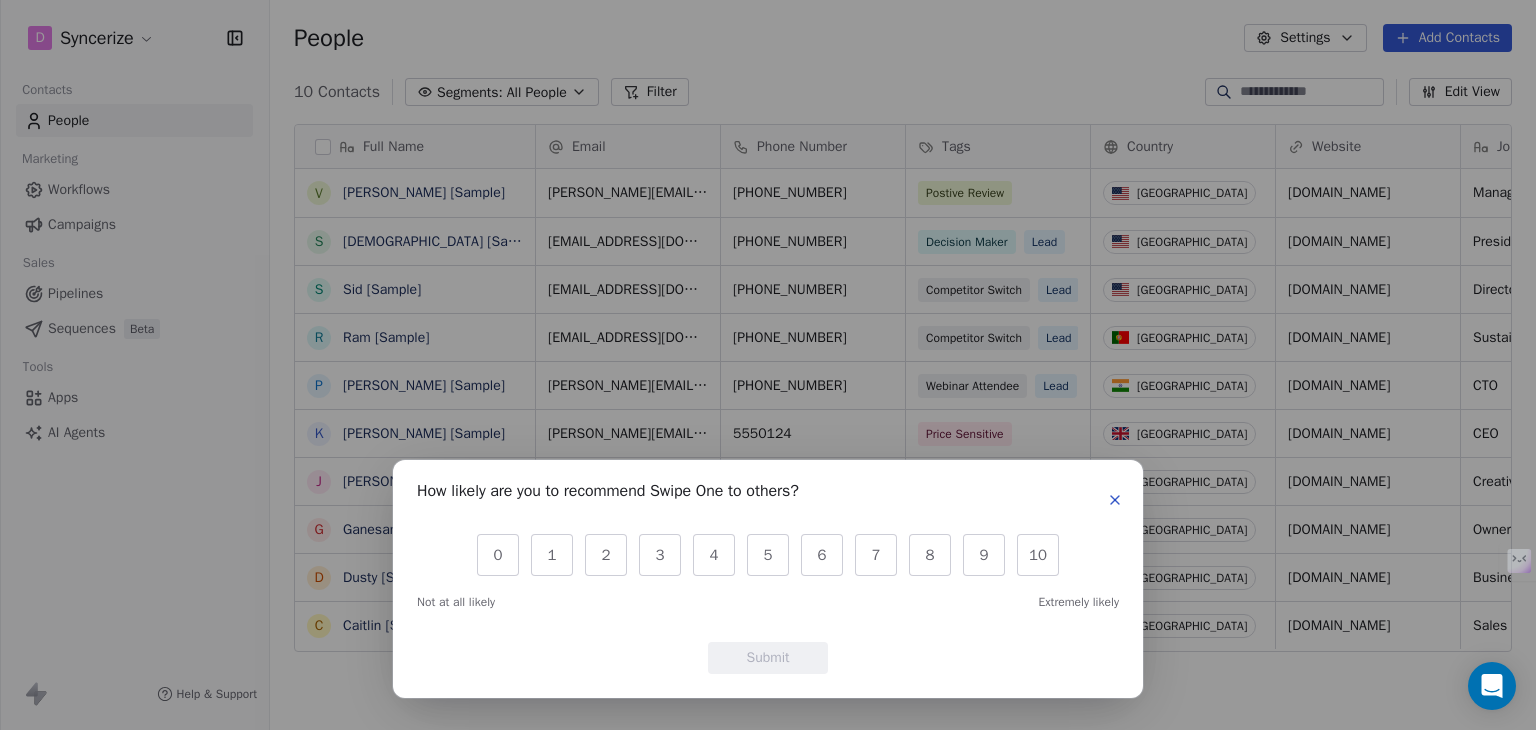 click 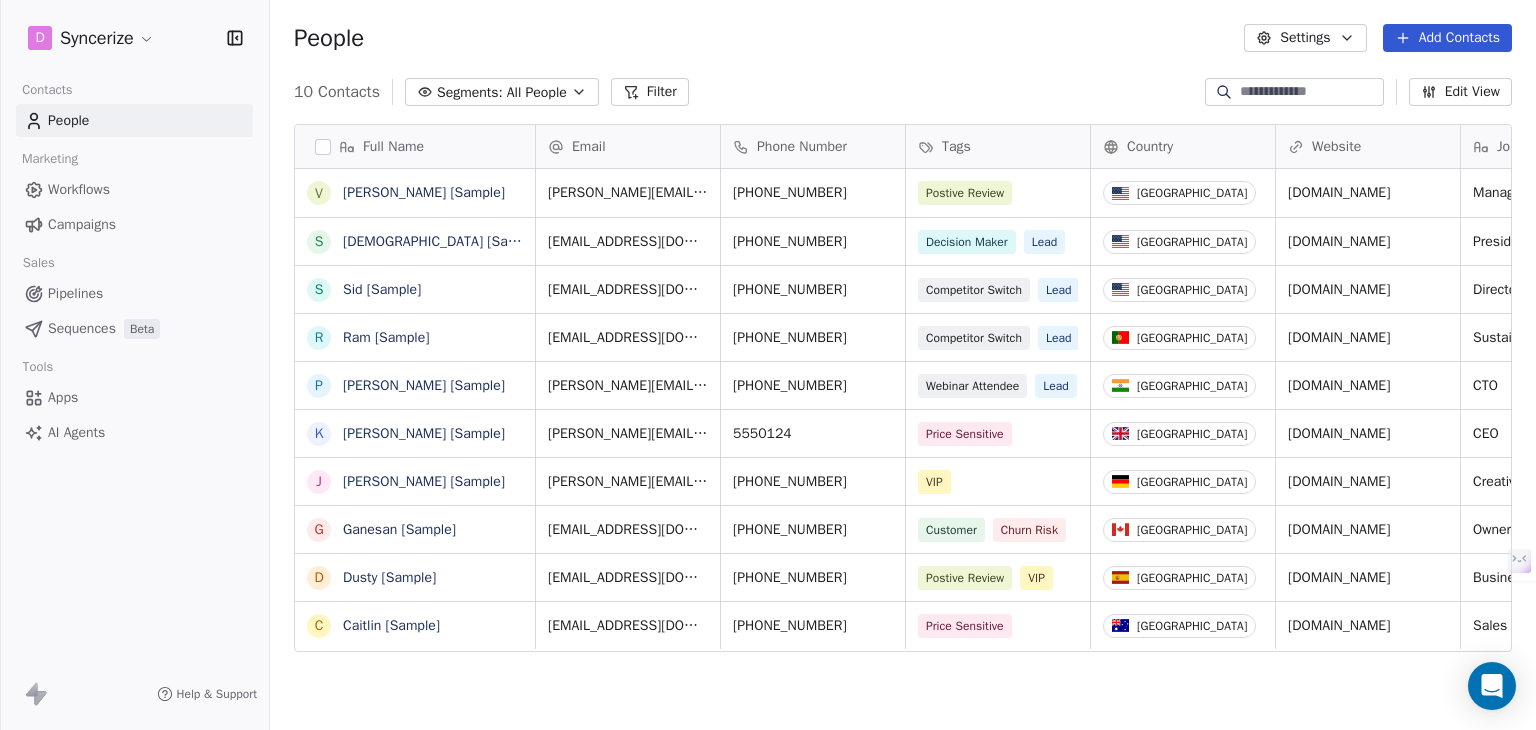 scroll, scrollTop: 0, scrollLeft: 0, axis: both 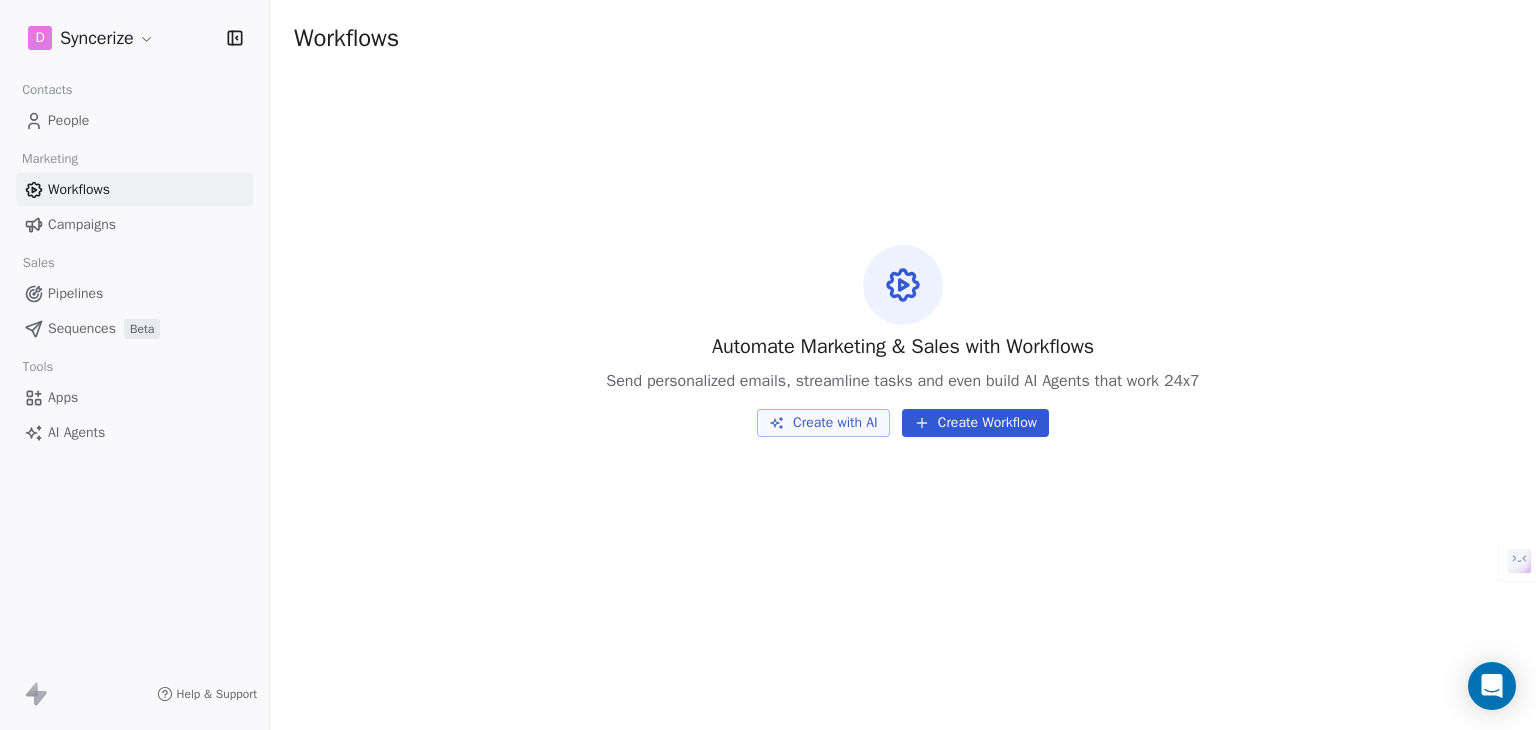 click on "Sequences" at bounding box center (82, 328) 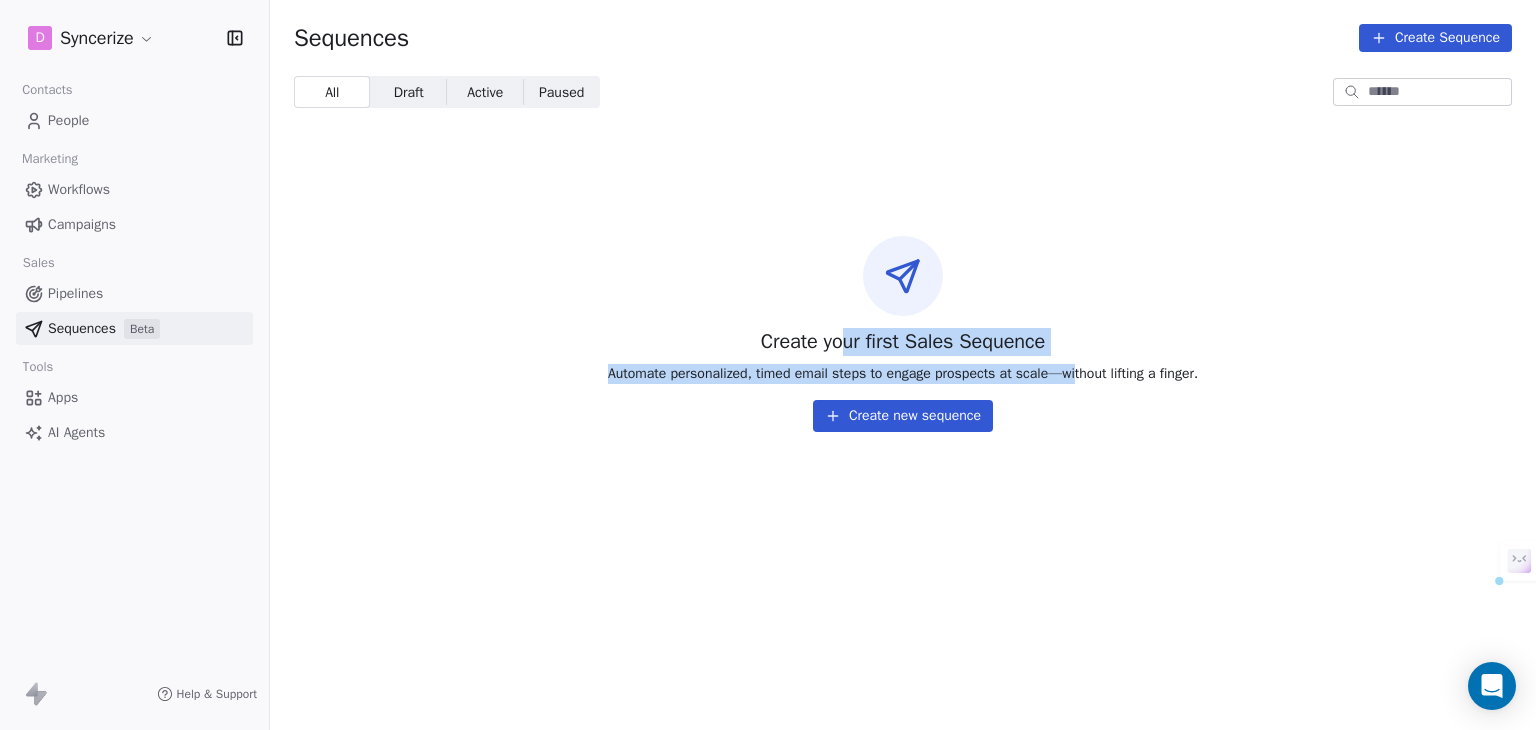 drag, startPoint x: 882, startPoint y: 340, endPoint x: 1074, endPoint y: 339, distance: 192.00261 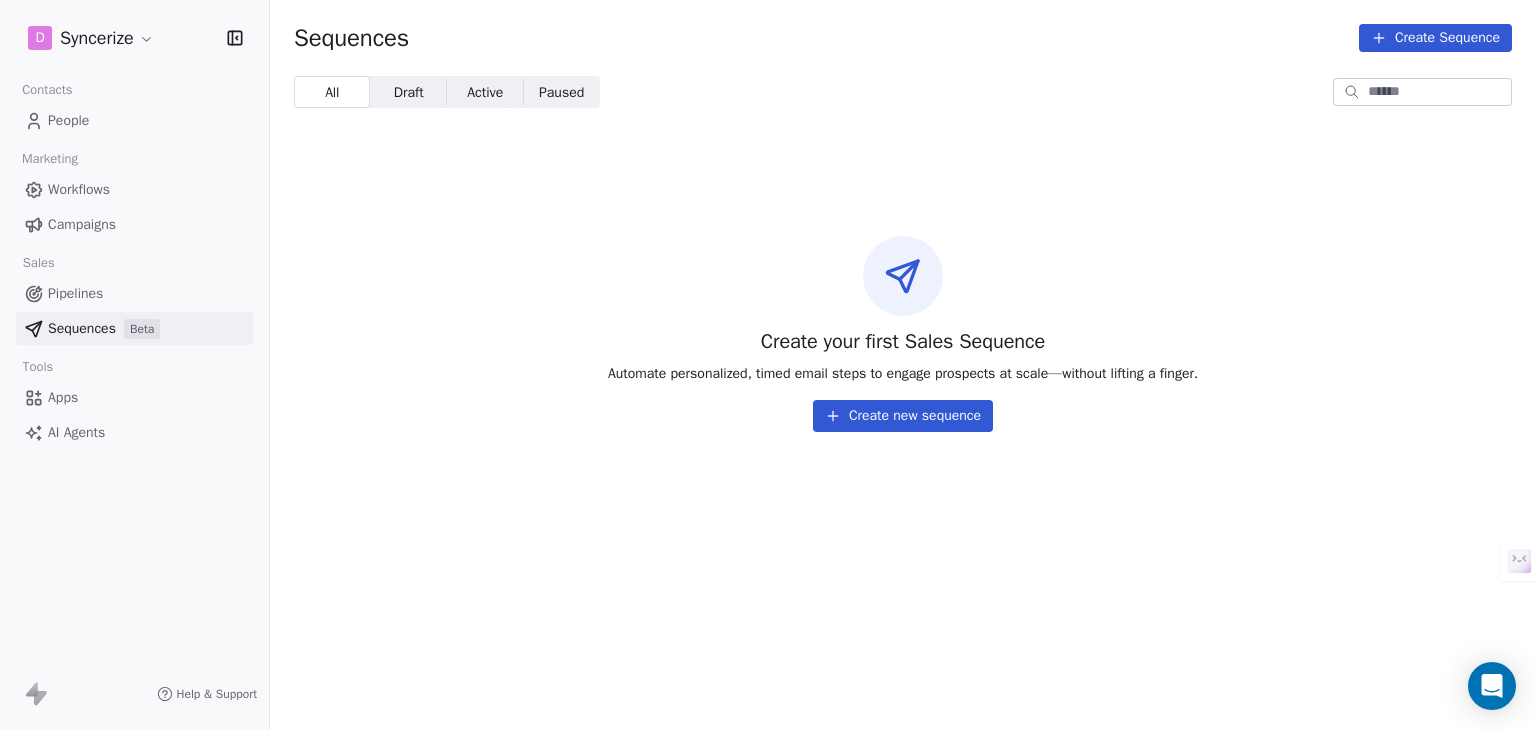 click on "Automate personalized, timed email steps to engage prospects at scale—without lifting a finger." at bounding box center (903, 374) 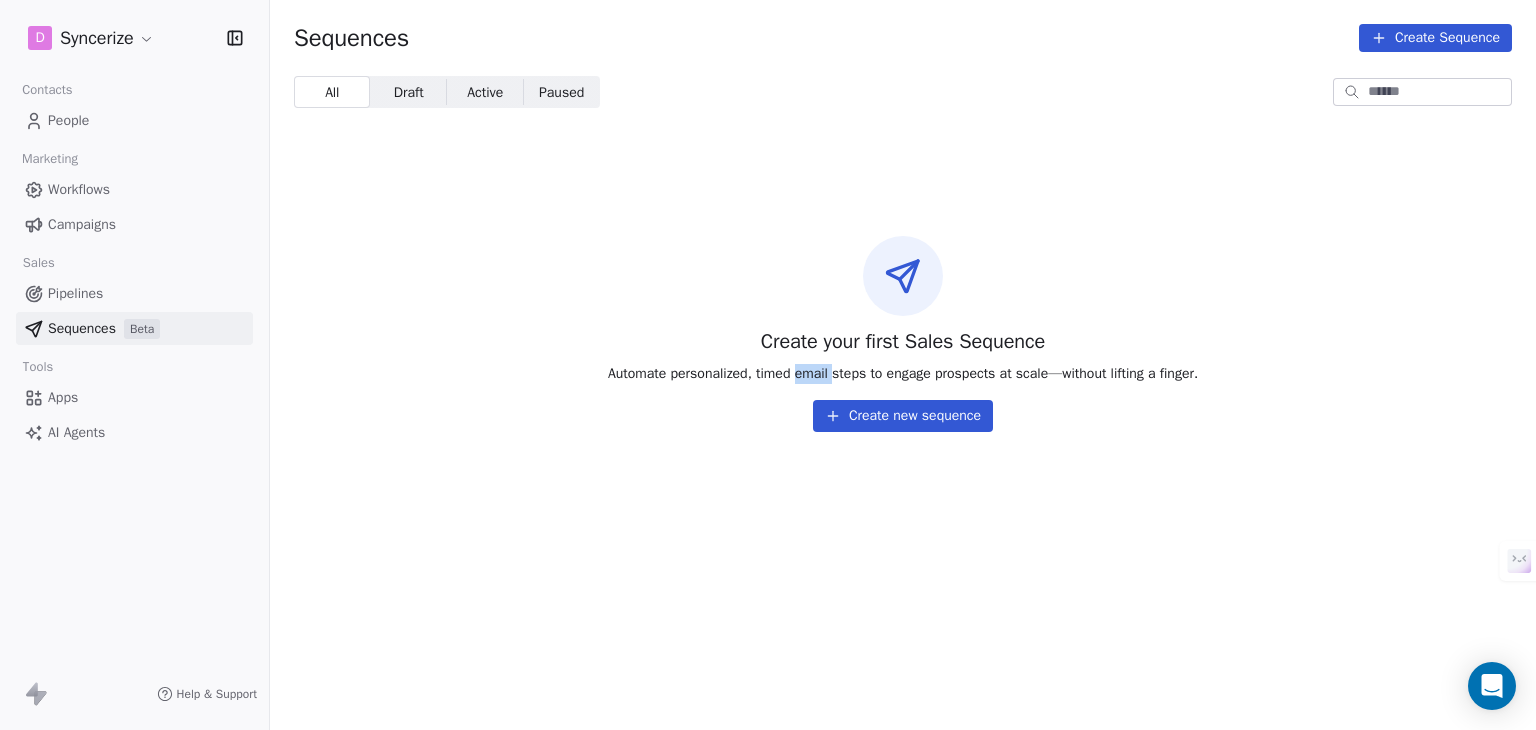 click on "Automate personalized, timed email steps to engage prospects at scale—without lifting a finger." at bounding box center (903, 374) 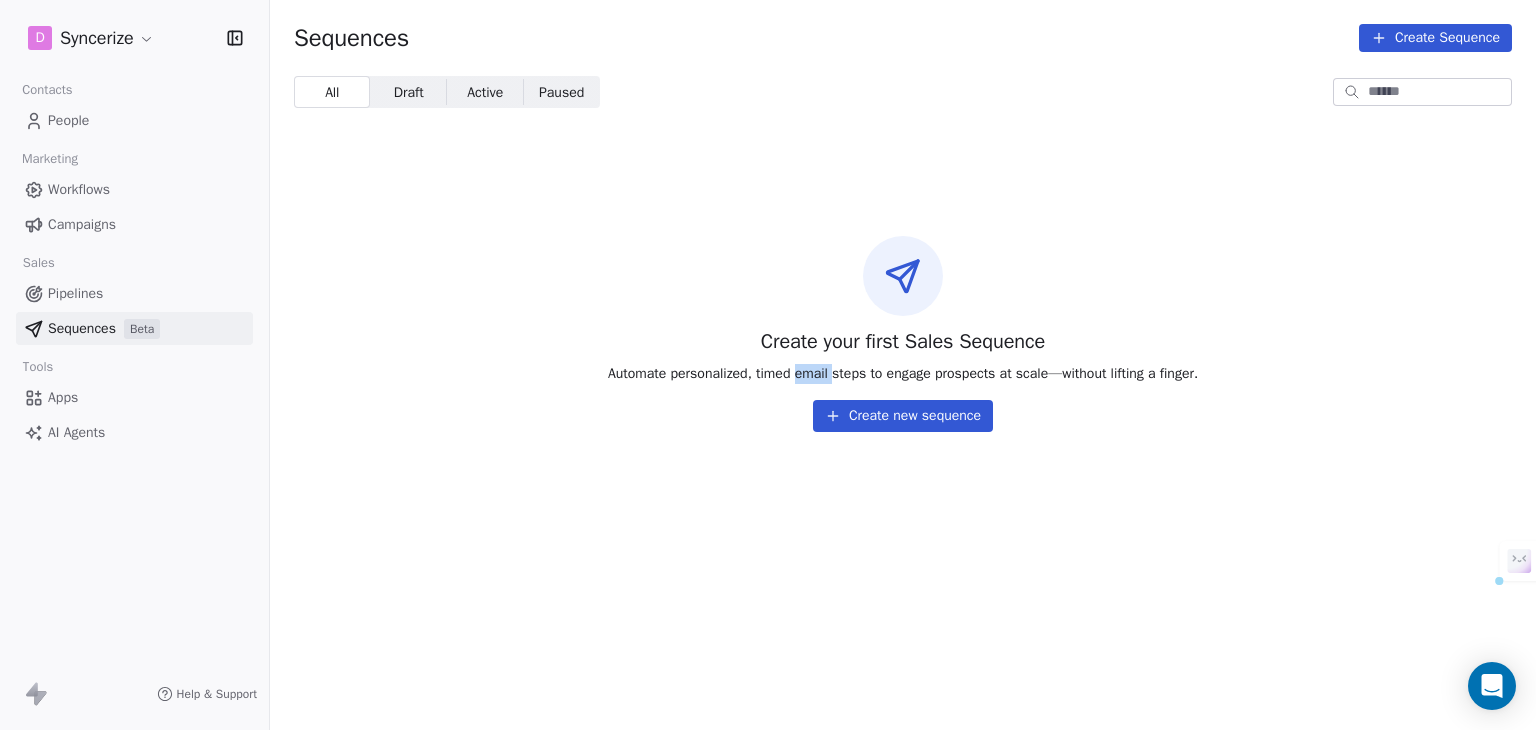 click on "Automate personalized, timed email steps to engage prospects at scale—without lifting a finger." at bounding box center (903, 374) 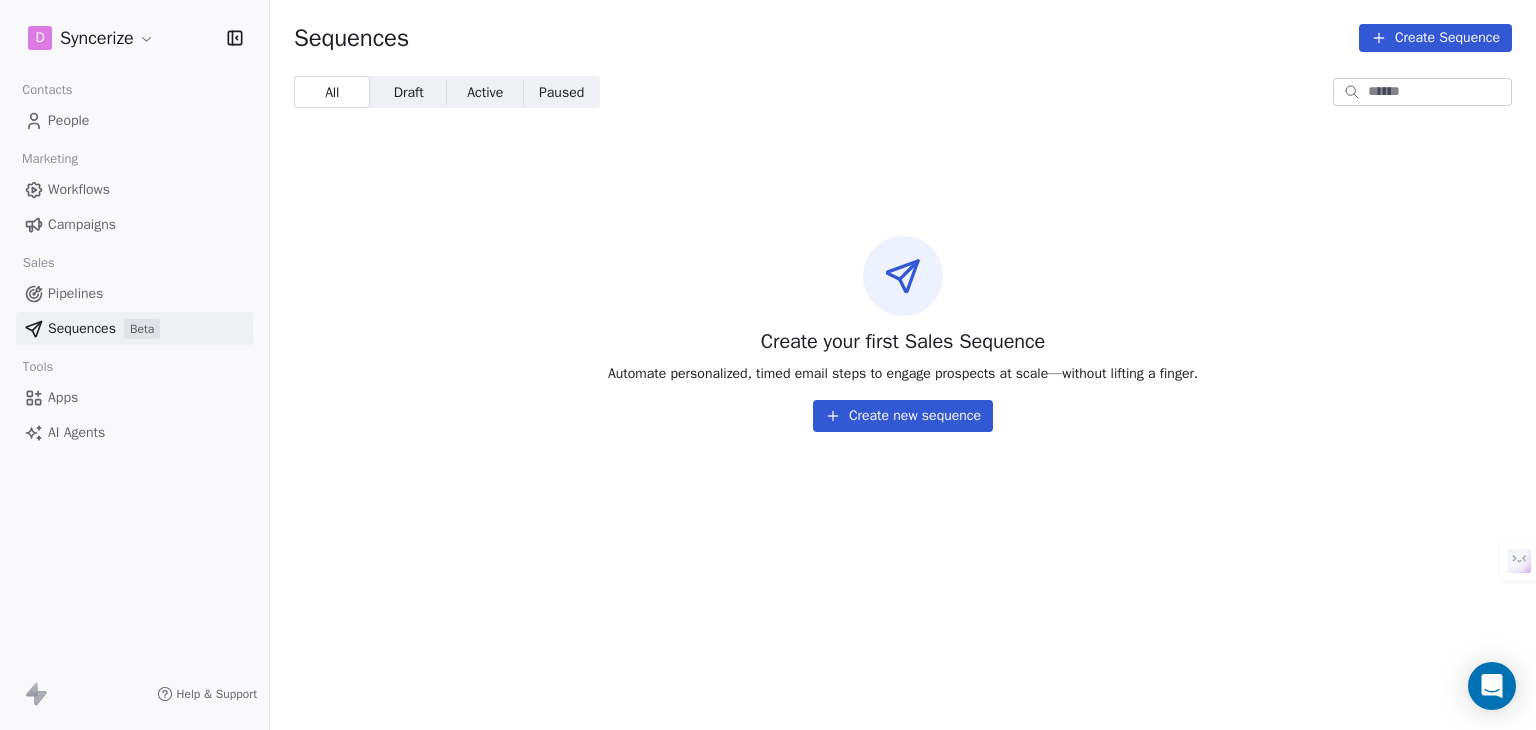 click on "Automate personalized, timed email steps to engage prospects at scale—without lifting a finger." at bounding box center [903, 374] 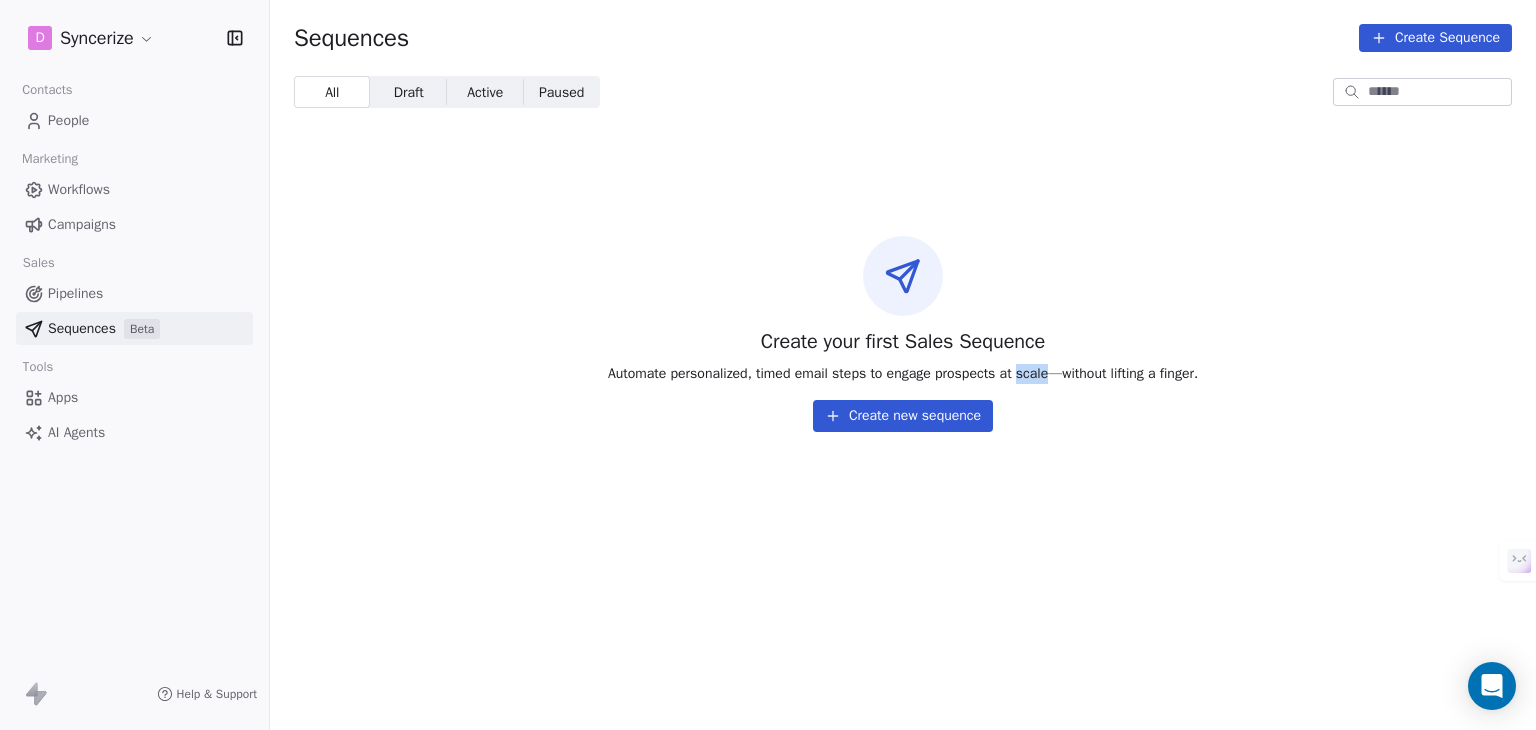 click on "Automate personalized, timed email steps to engage prospects at scale—without lifting a finger." at bounding box center [903, 374] 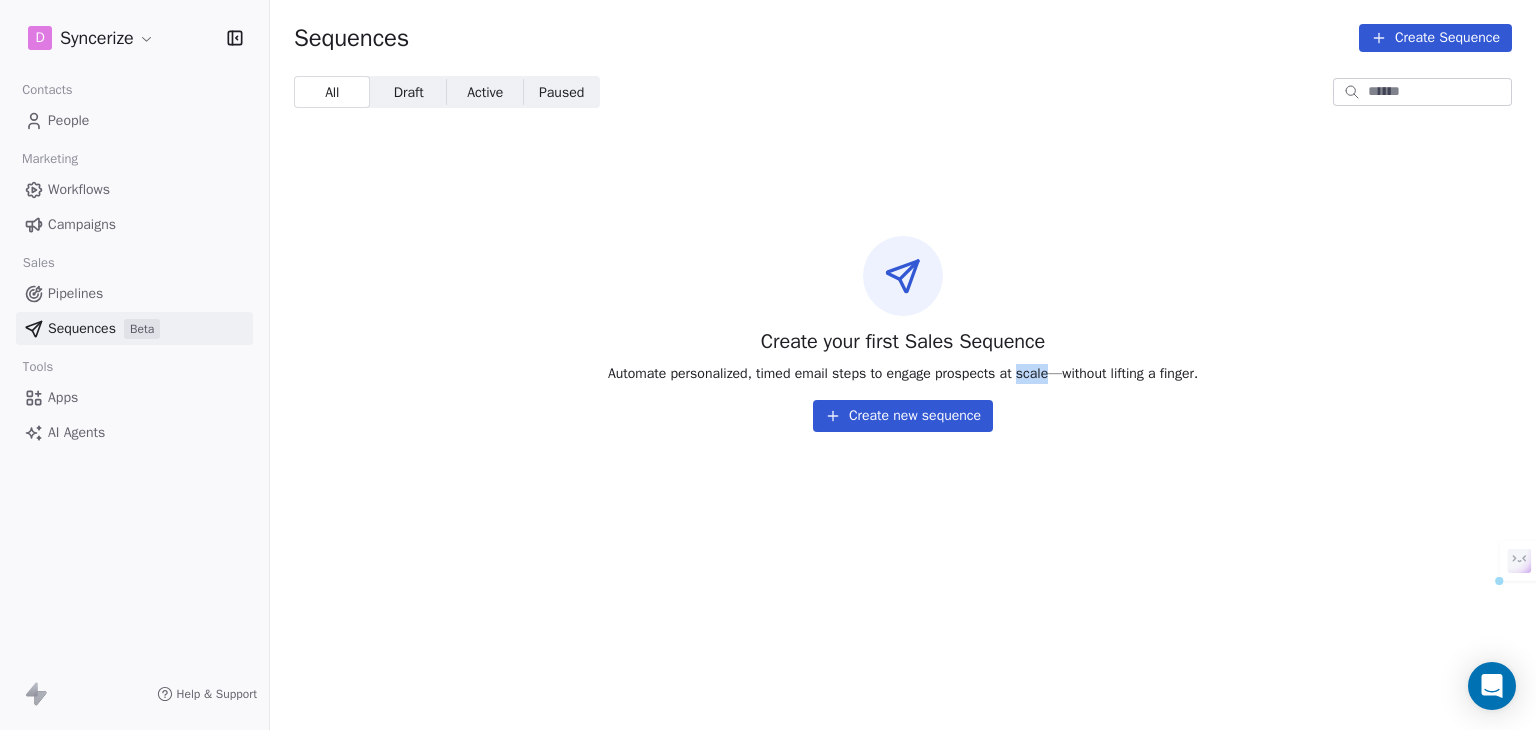 click on "Create new sequence" at bounding box center [903, 416] 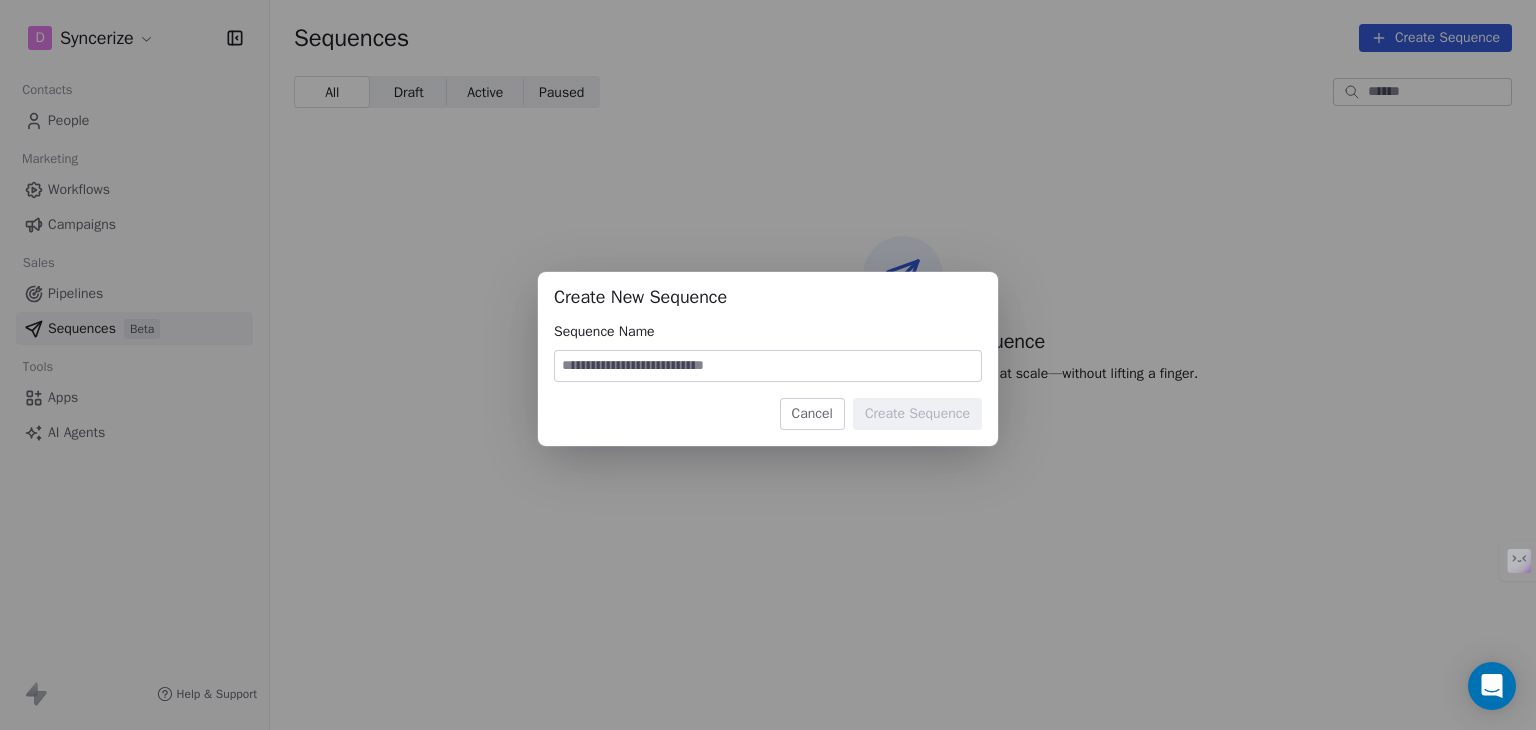 click at bounding box center (768, 366) 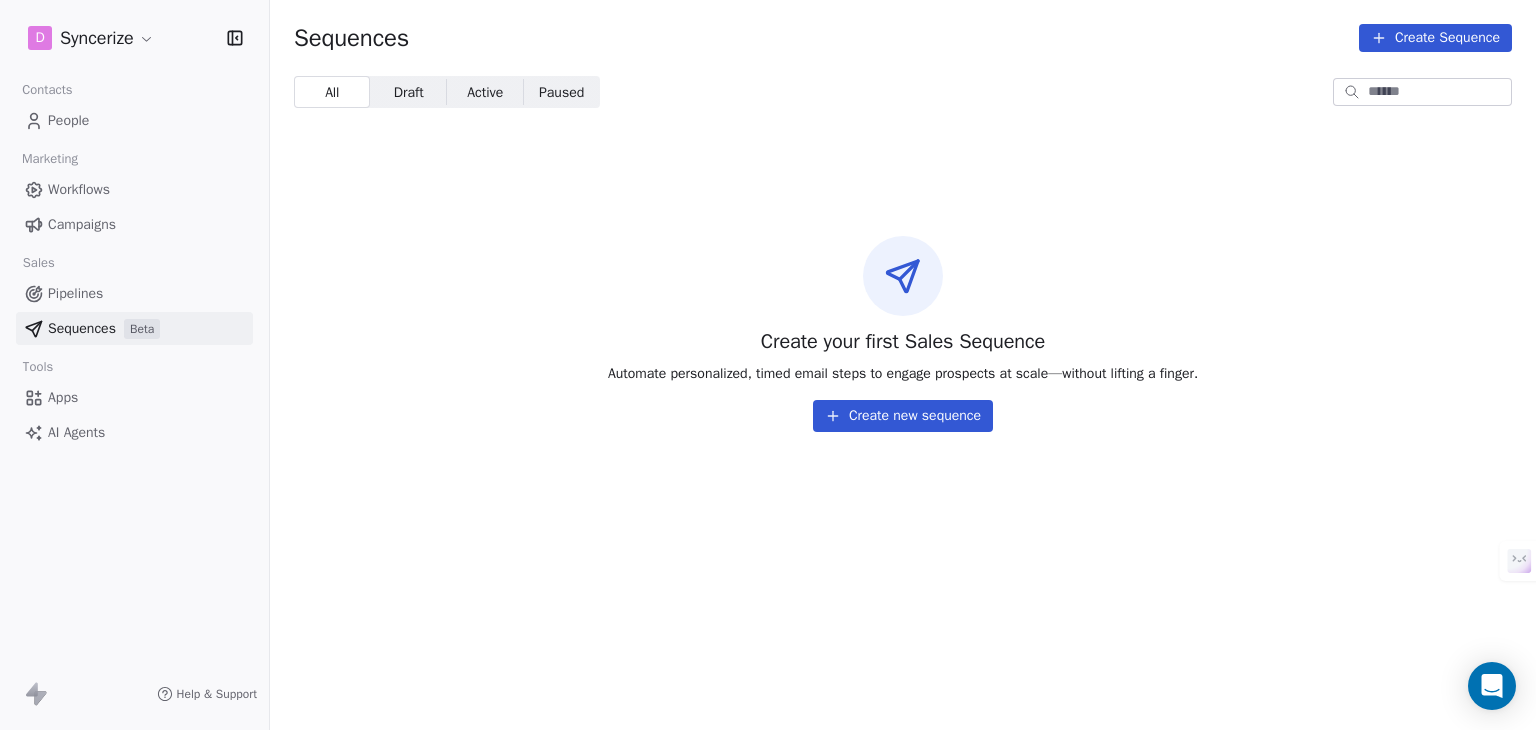 click on "Apps" at bounding box center (134, 397) 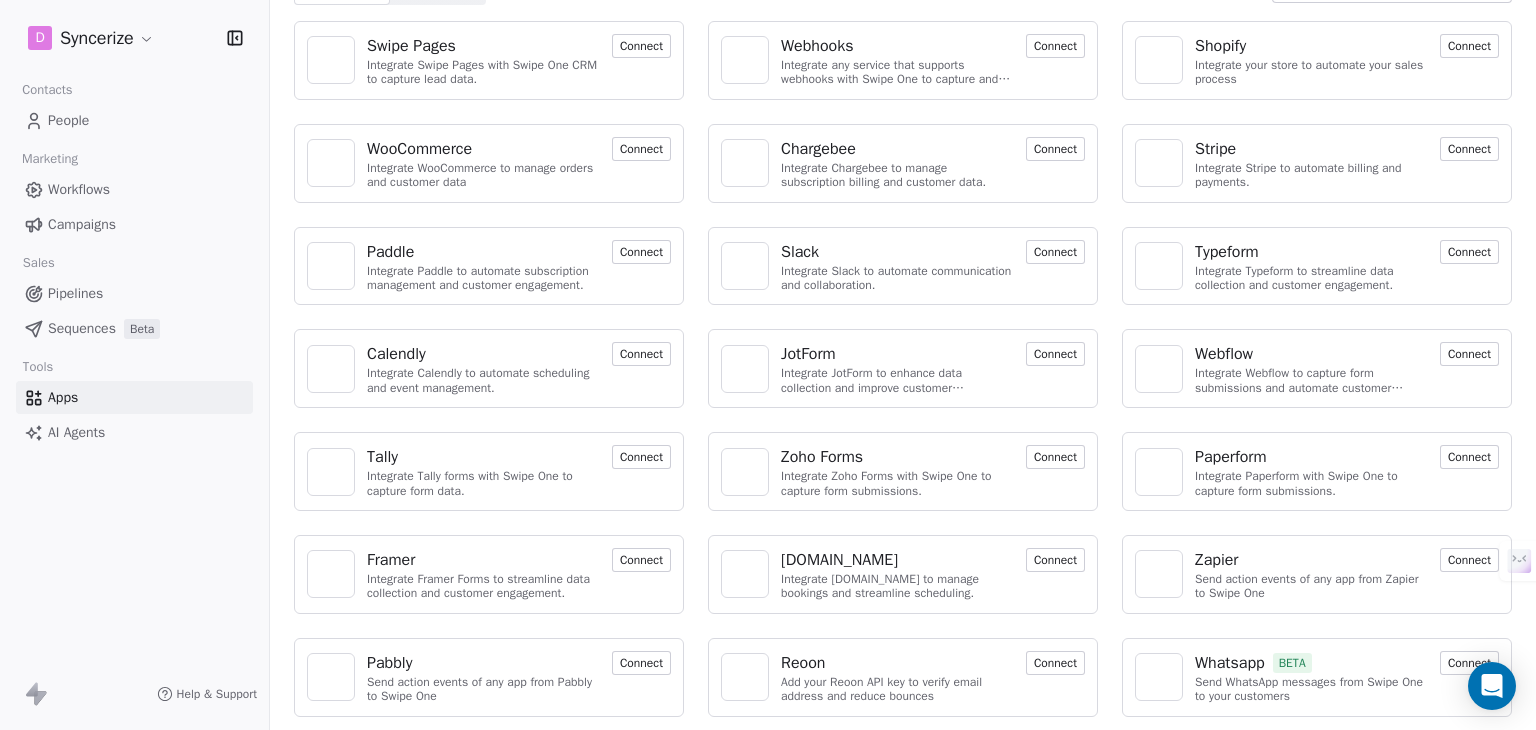 scroll, scrollTop: 0, scrollLeft: 0, axis: both 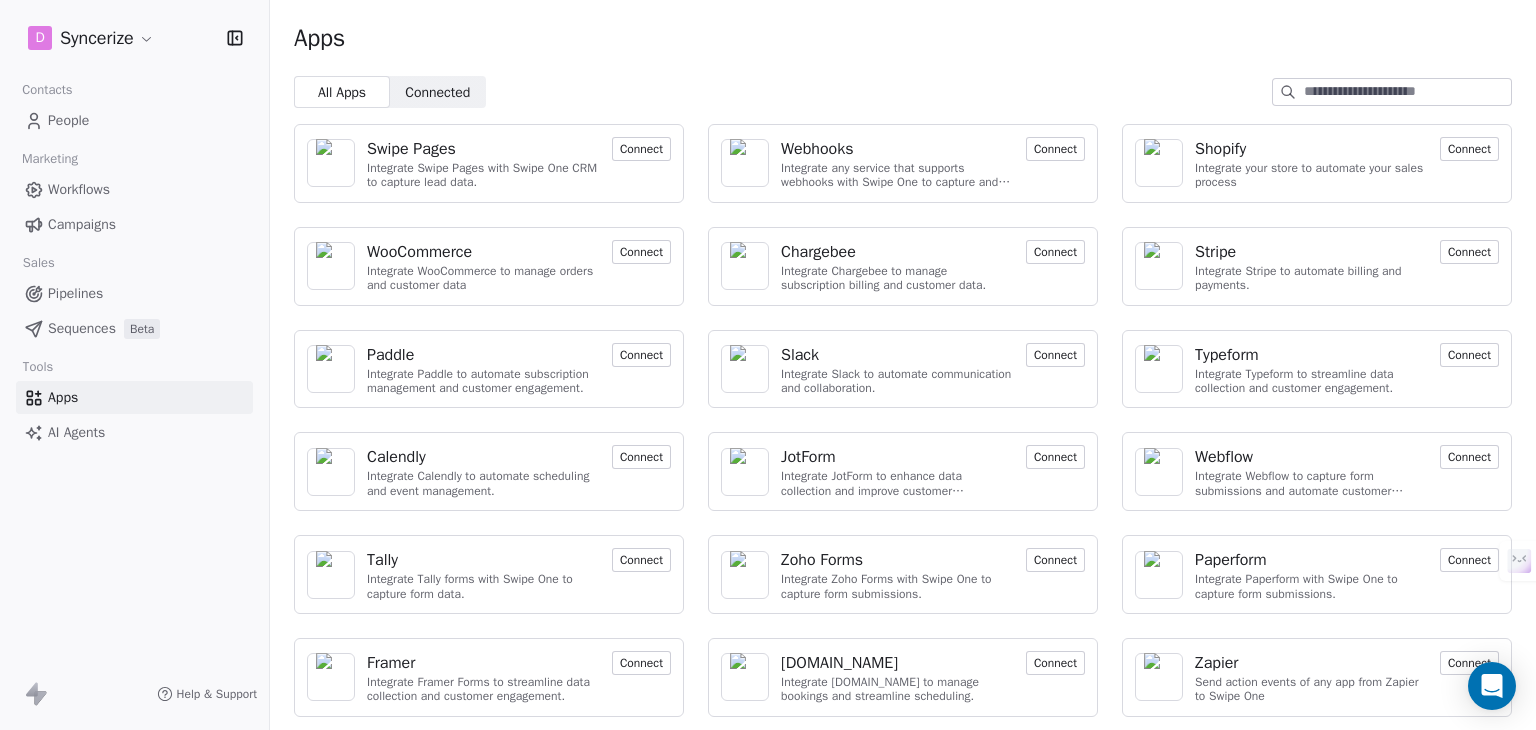 click on "Connect" at bounding box center [1055, 355] 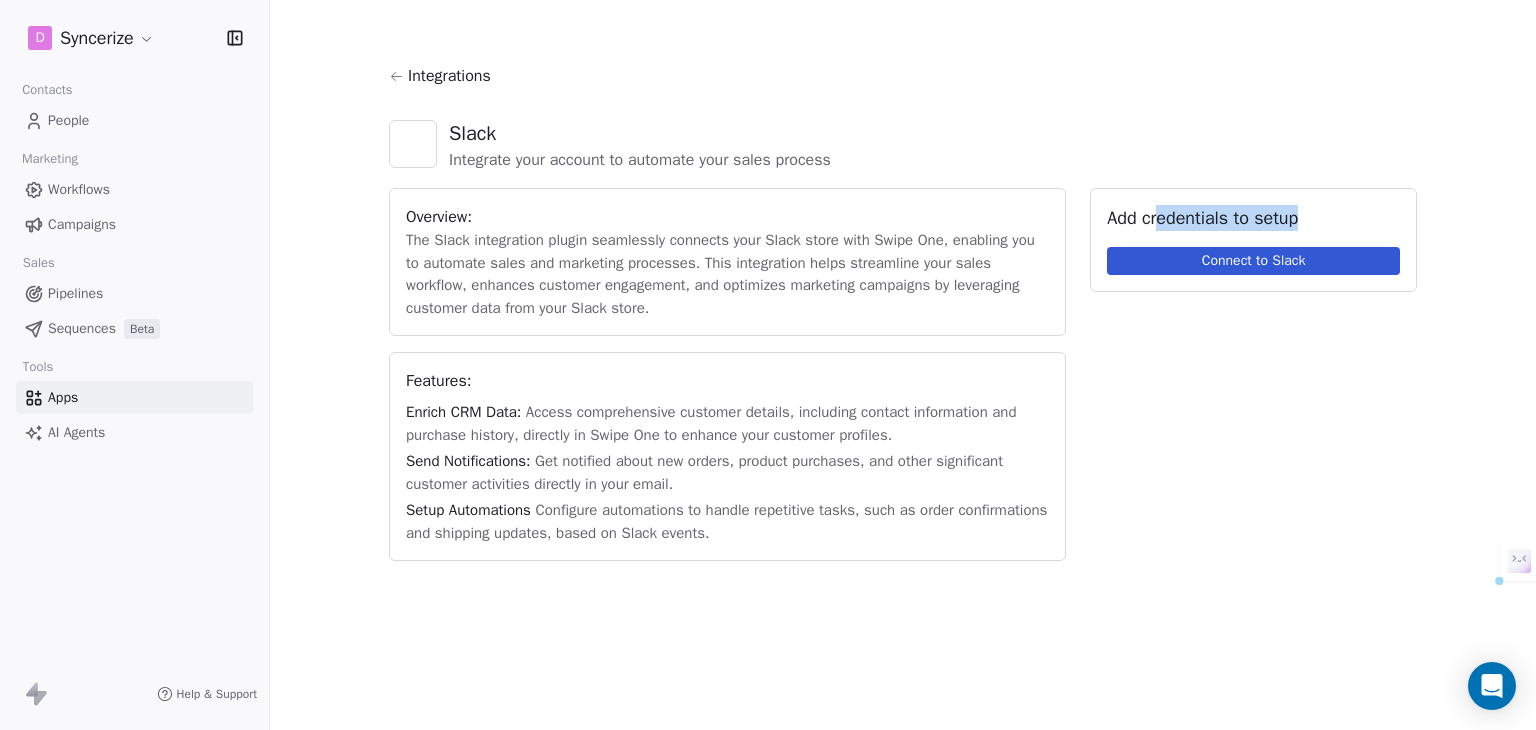 drag, startPoint x: 1192, startPoint y: 199, endPoint x: 1322, endPoint y: 193, distance: 130.13838 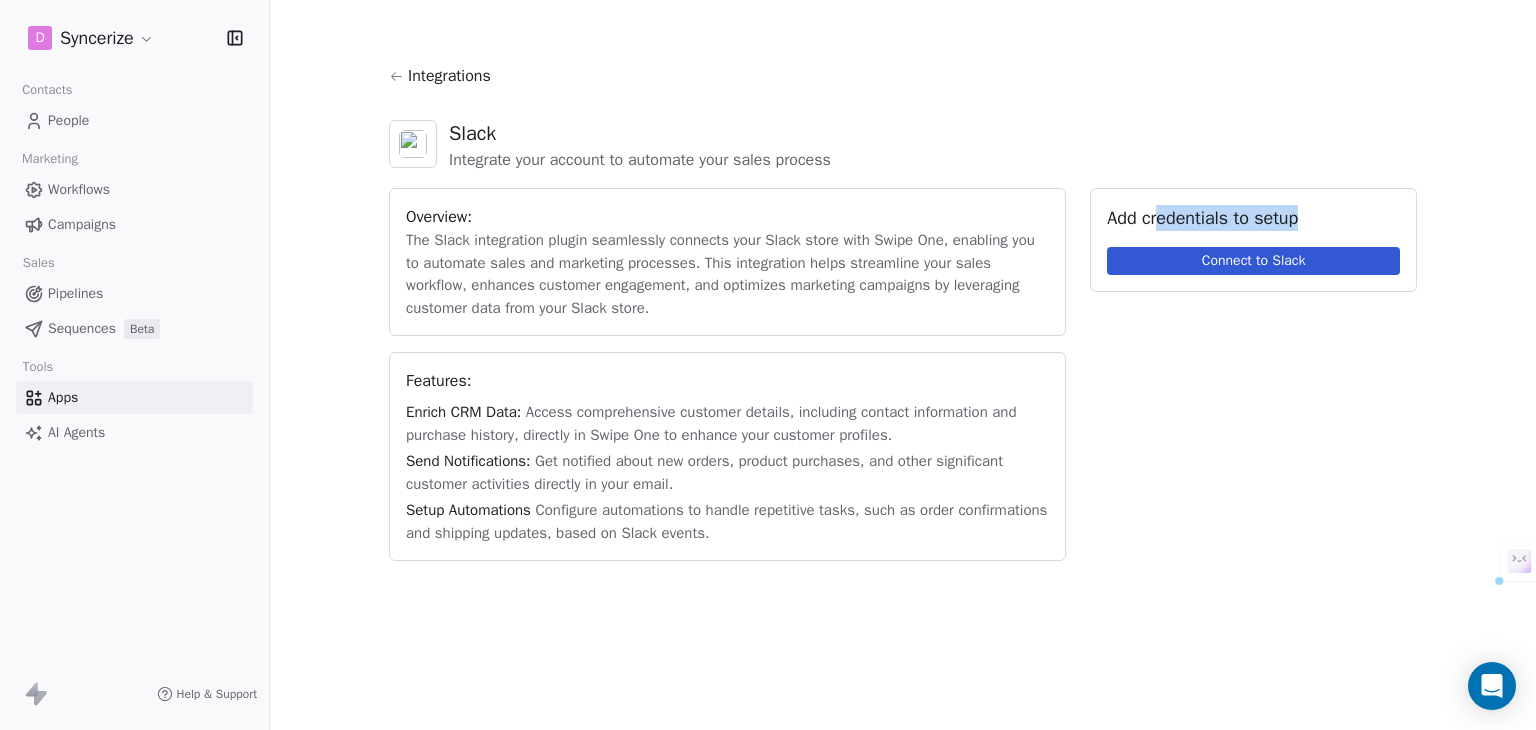 click on "Add credentials to setup Connect to Slack" at bounding box center [1253, 240] 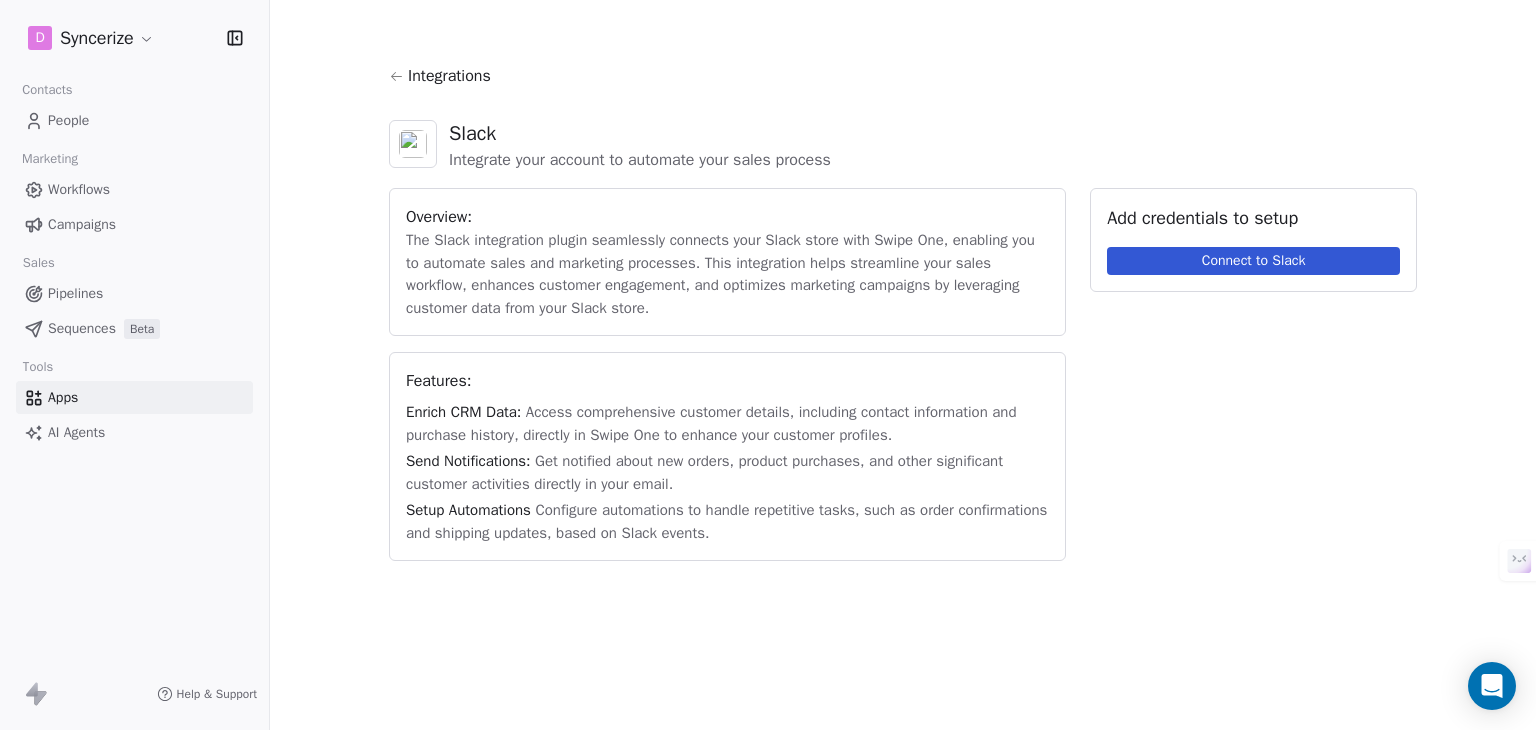 click 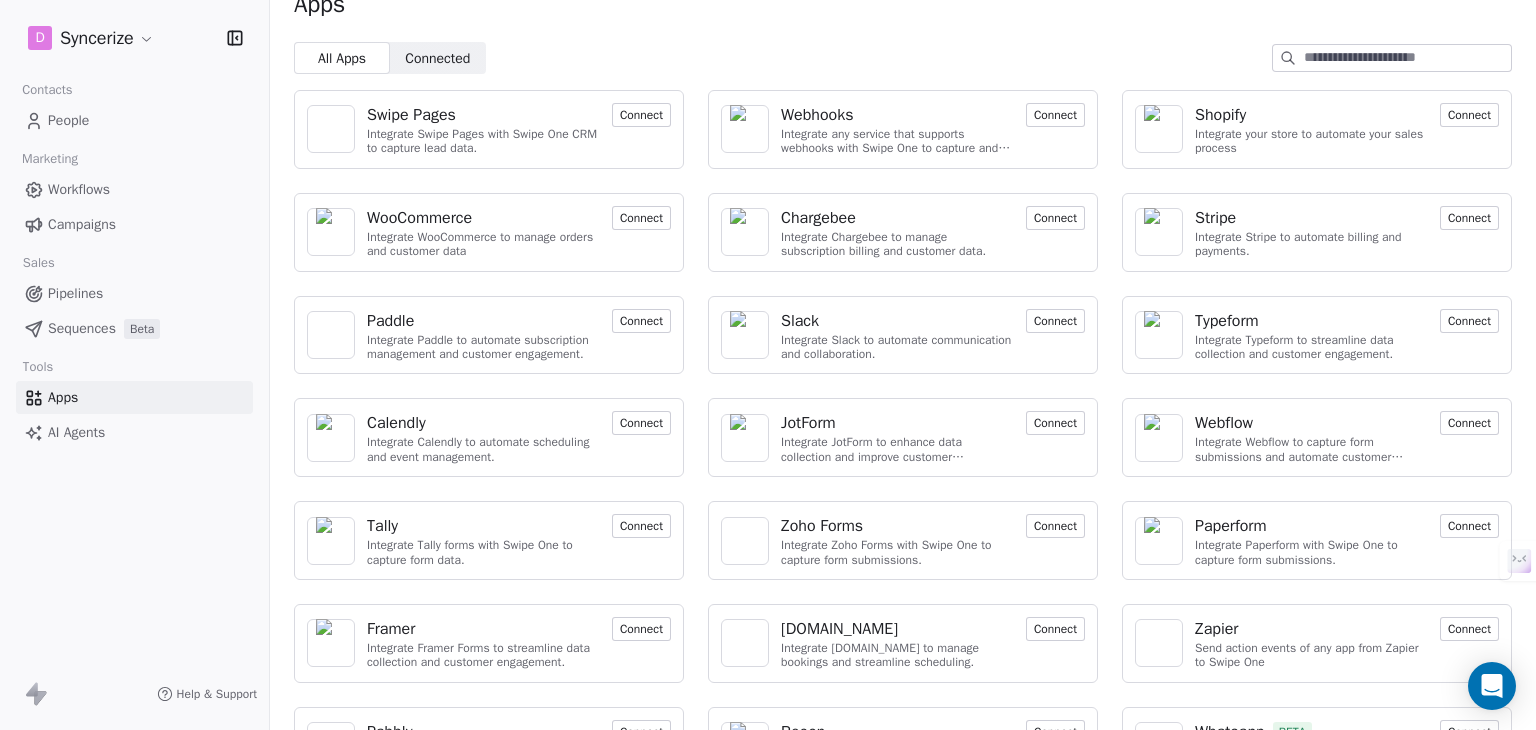 scroll, scrollTop: 0, scrollLeft: 0, axis: both 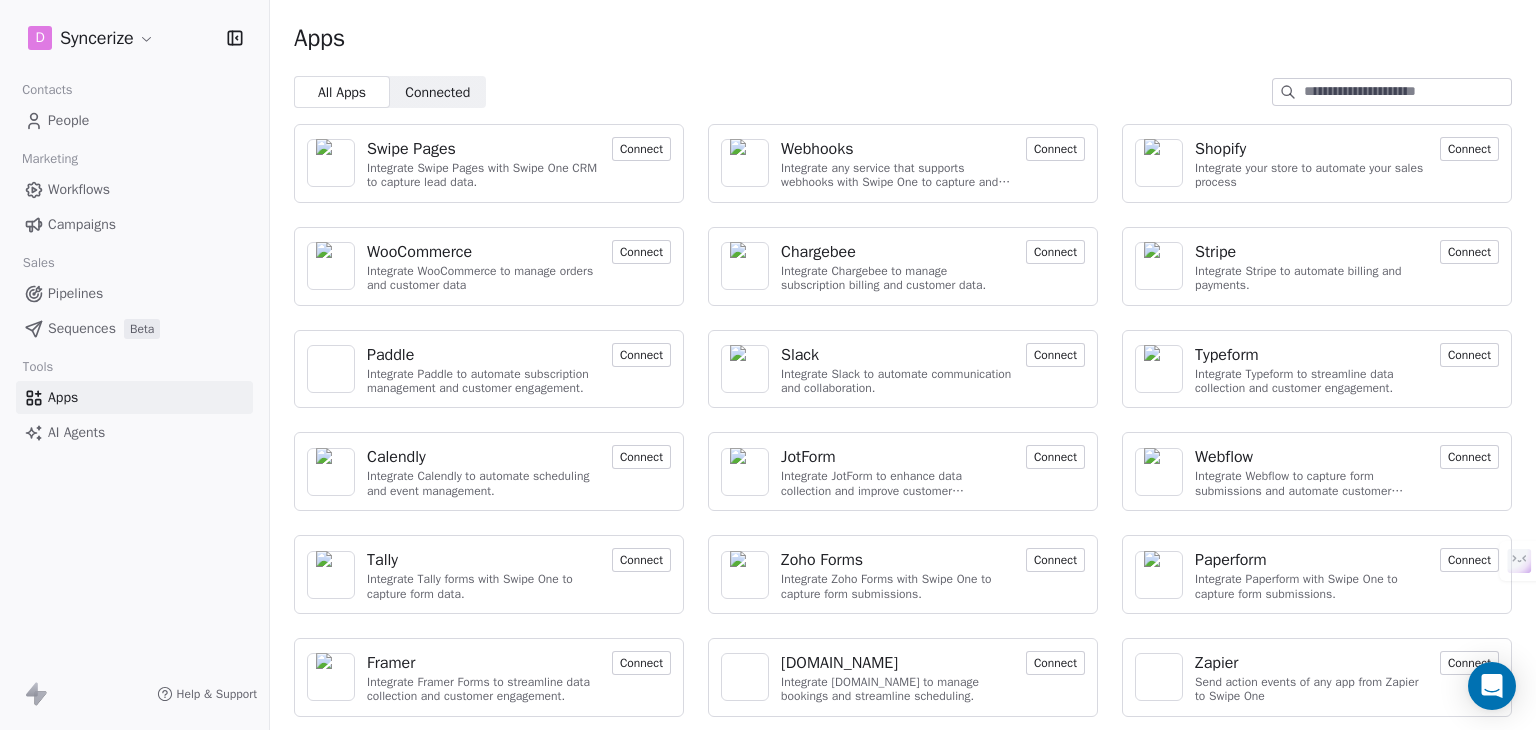 click on "Connected" at bounding box center (437, 92) 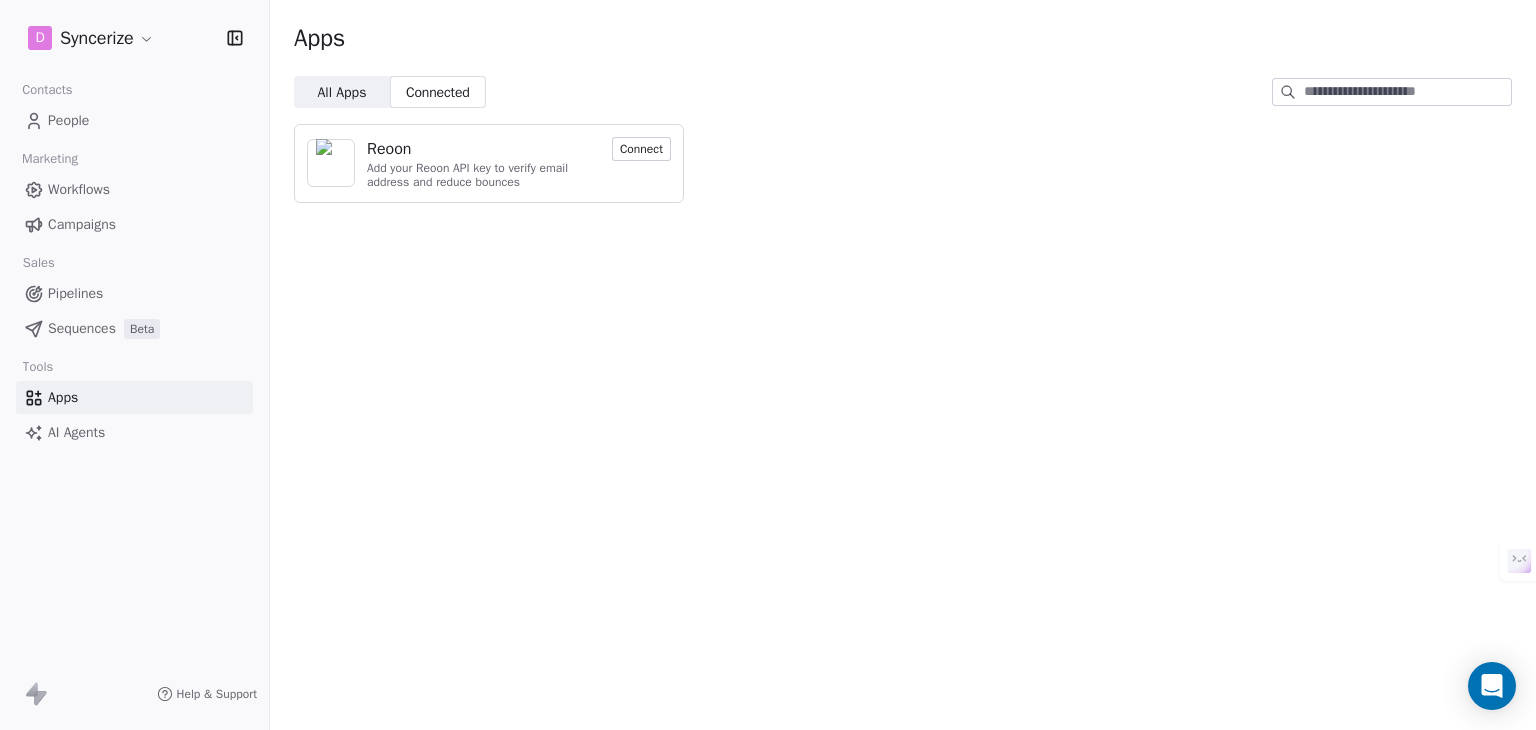 click on "All Apps" at bounding box center [341, 92] 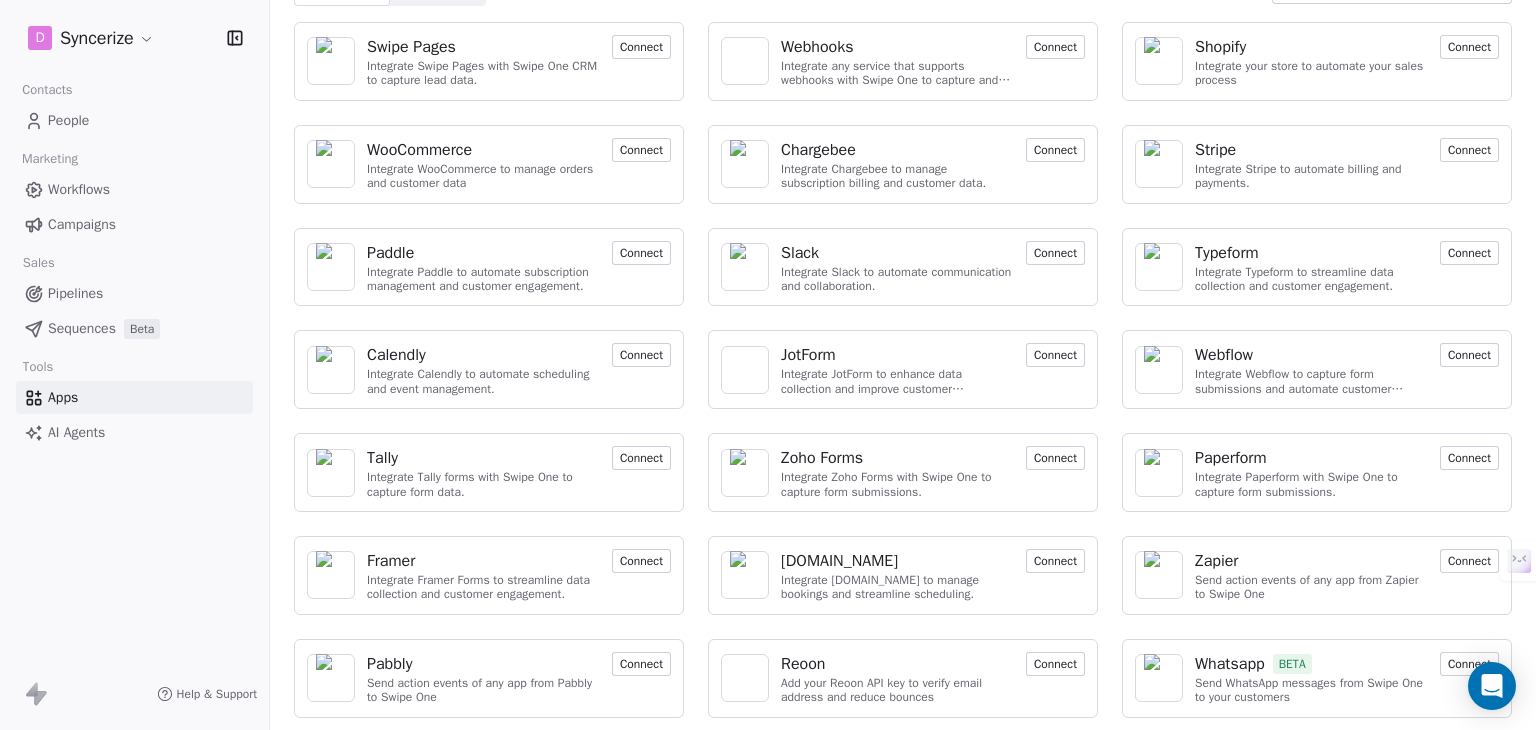 scroll, scrollTop: 103, scrollLeft: 0, axis: vertical 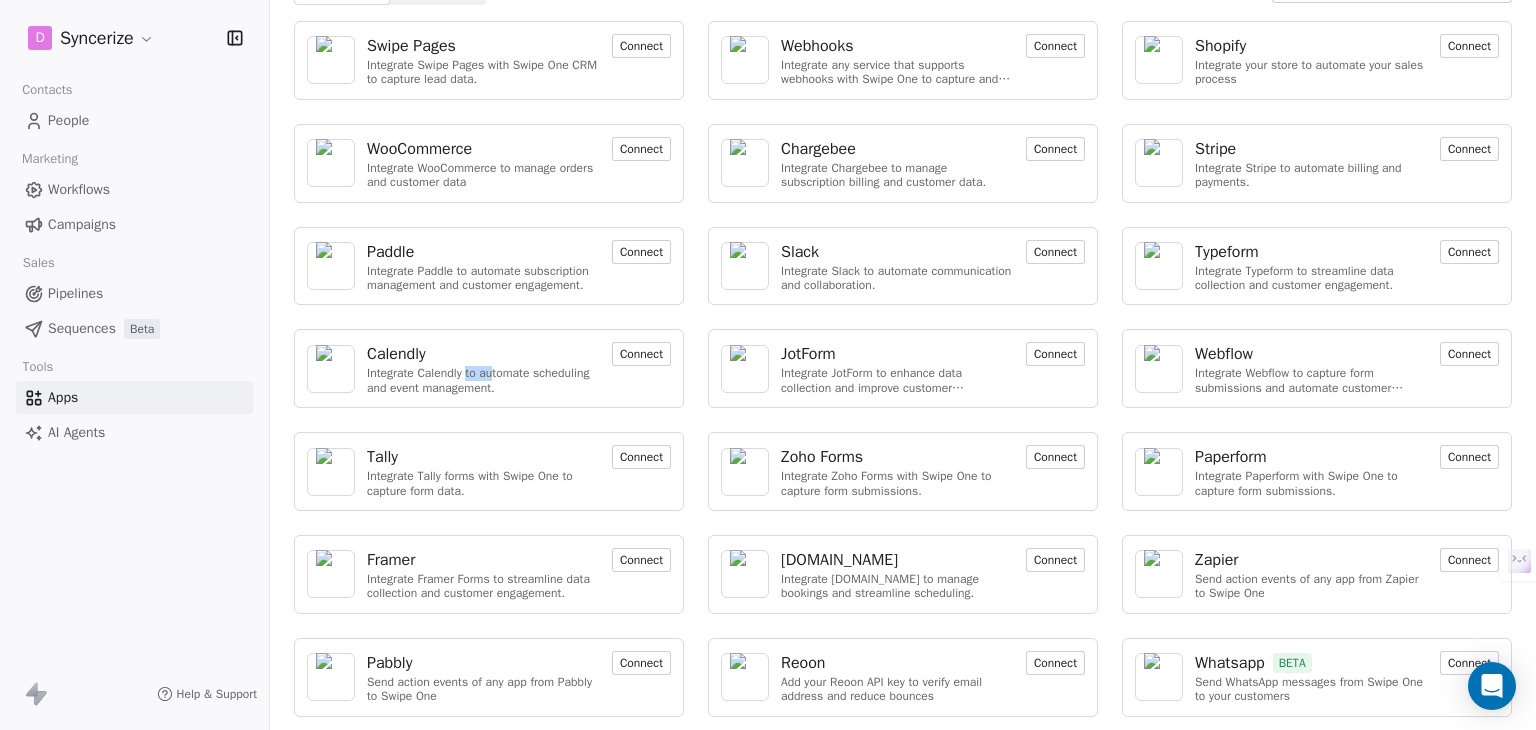 drag, startPoint x: 487, startPoint y: 370, endPoint x: 518, endPoint y: 376, distance: 31.575306 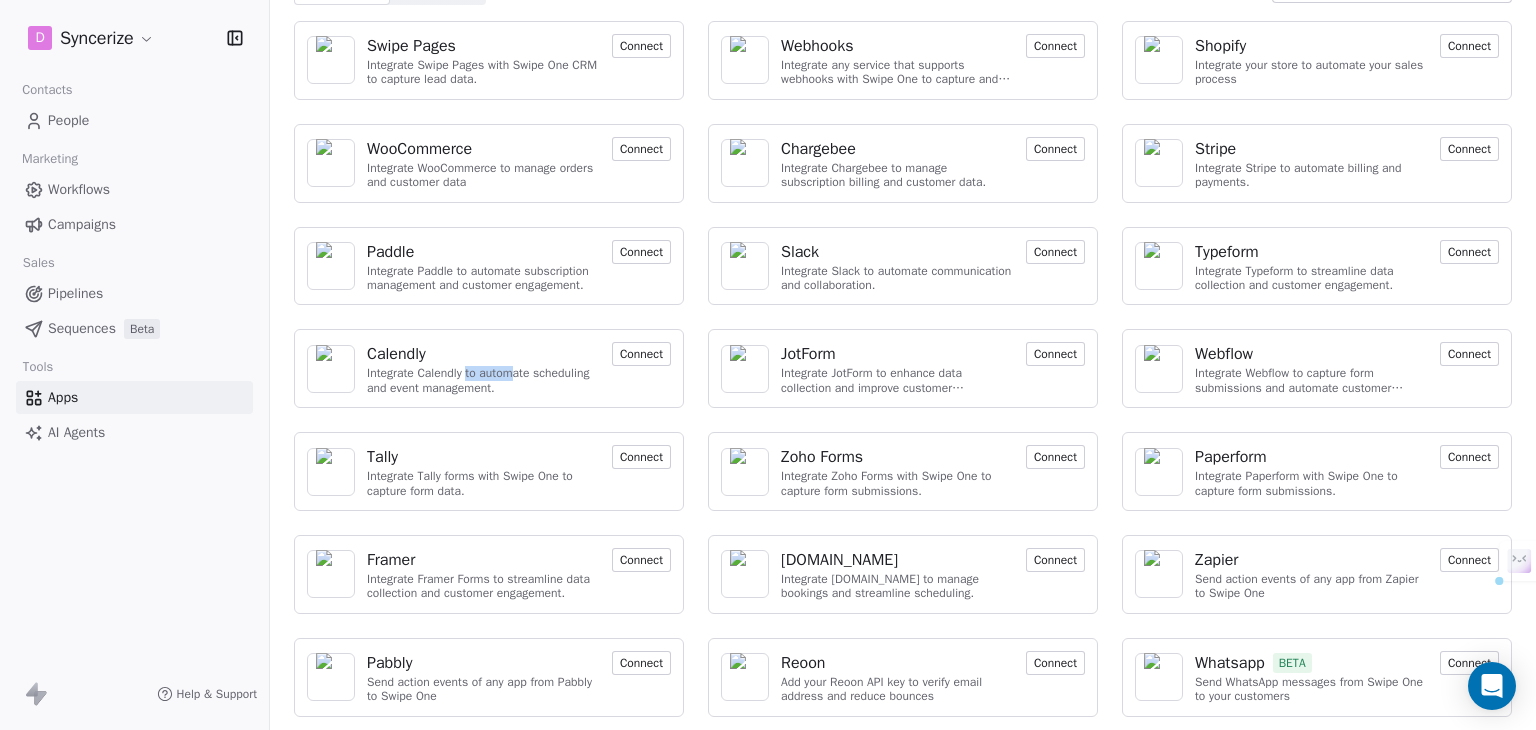 drag, startPoint x: 401, startPoint y: 385, endPoint x: 465, endPoint y: 389, distance: 64.12488 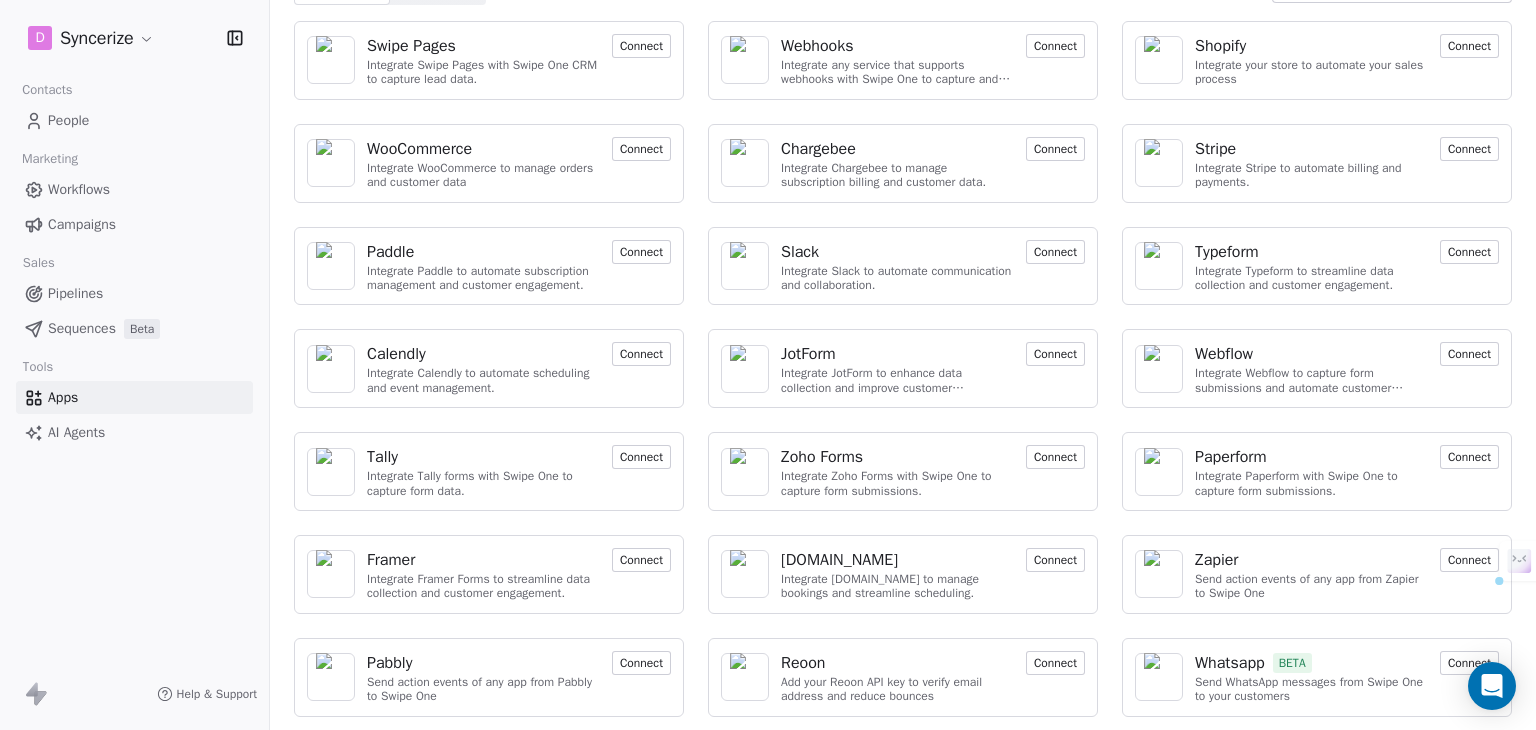 click on "Integrate Calendly to automate scheduling and event management." at bounding box center (483, 380) 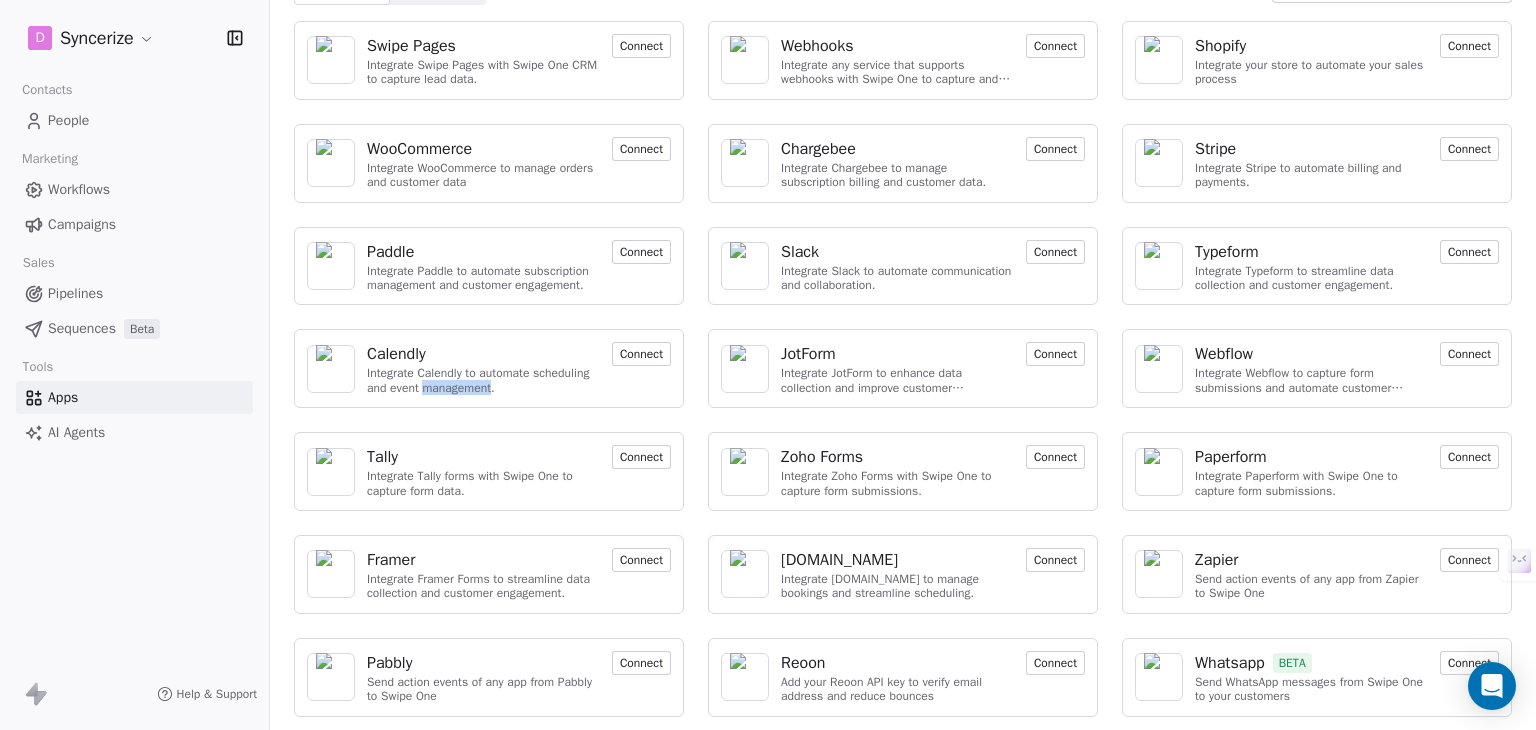 click on "Integrate Calendly to automate scheduling and event management." at bounding box center [483, 380] 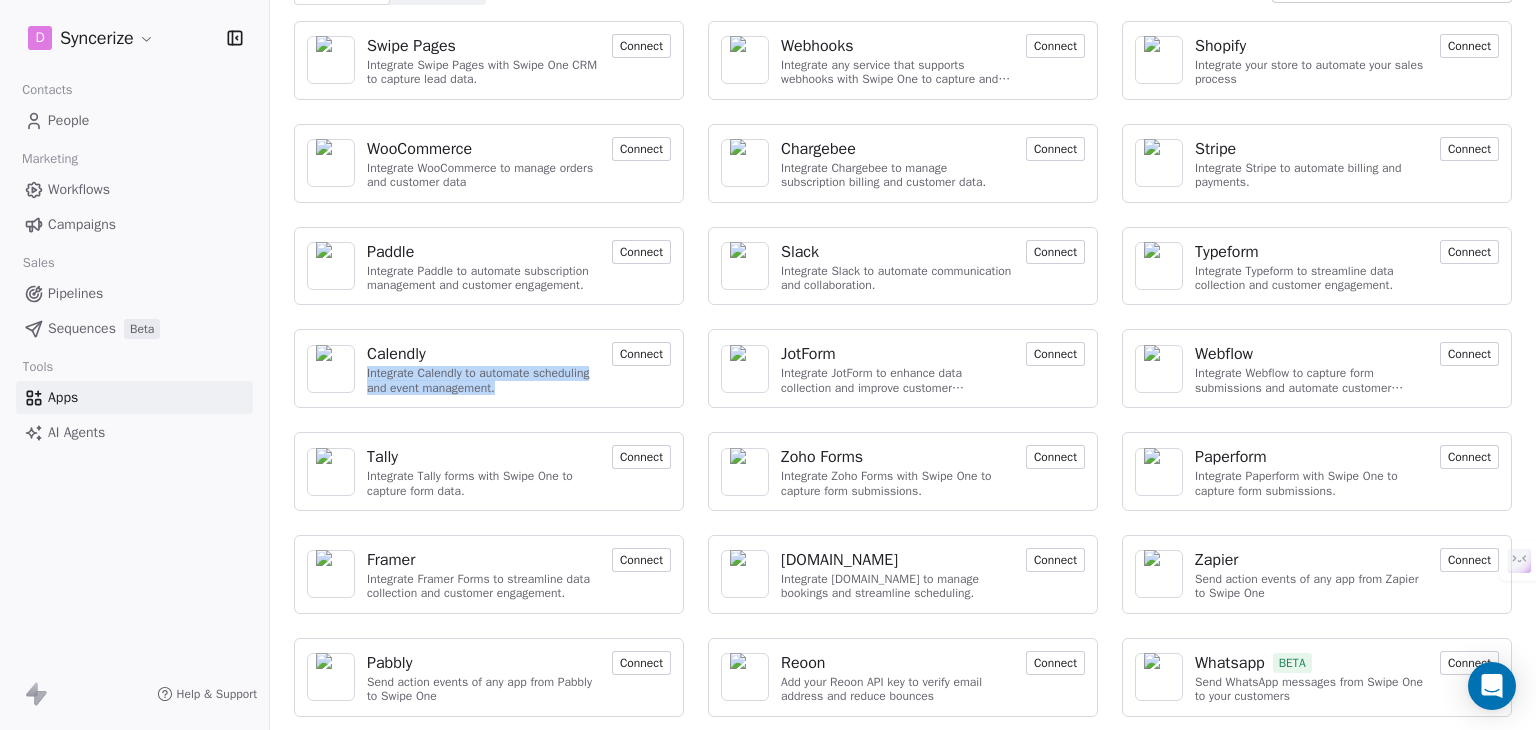 click on "Integrate Calendly to automate scheduling and event management." at bounding box center [483, 380] 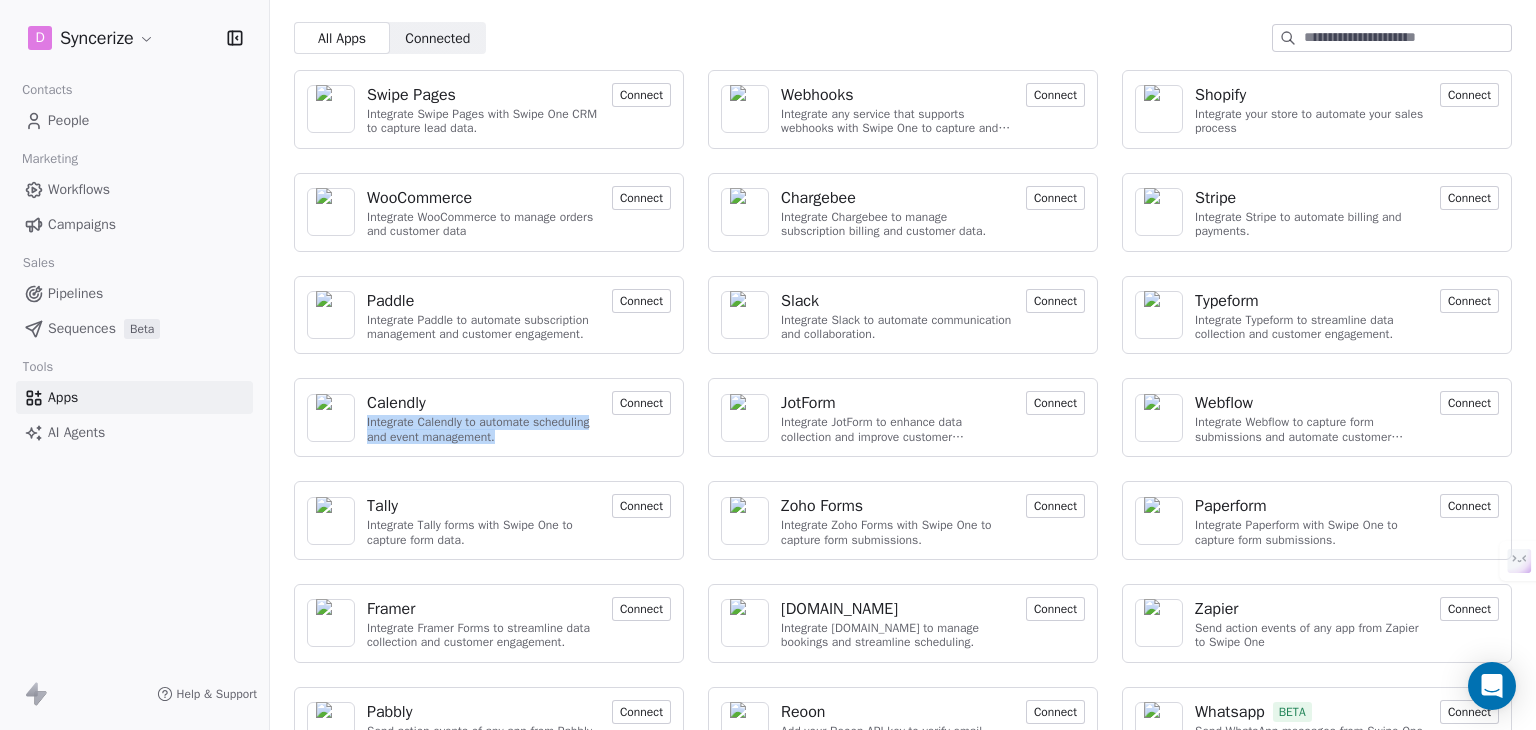 scroll, scrollTop: 103, scrollLeft: 0, axis: vertical 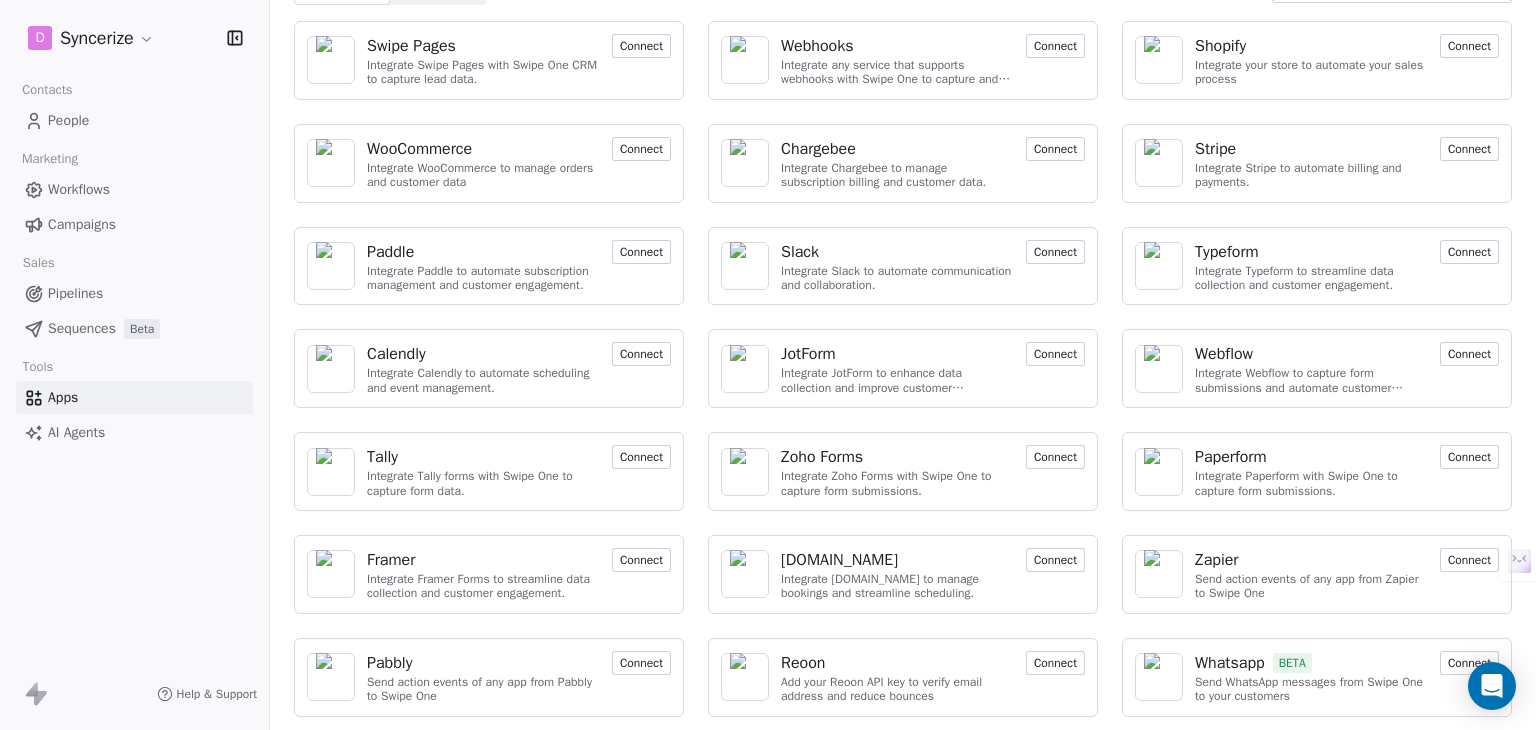 click on "Send WhatsApp messages from Swipe One to your customers" at bounding box center (1311, 689) 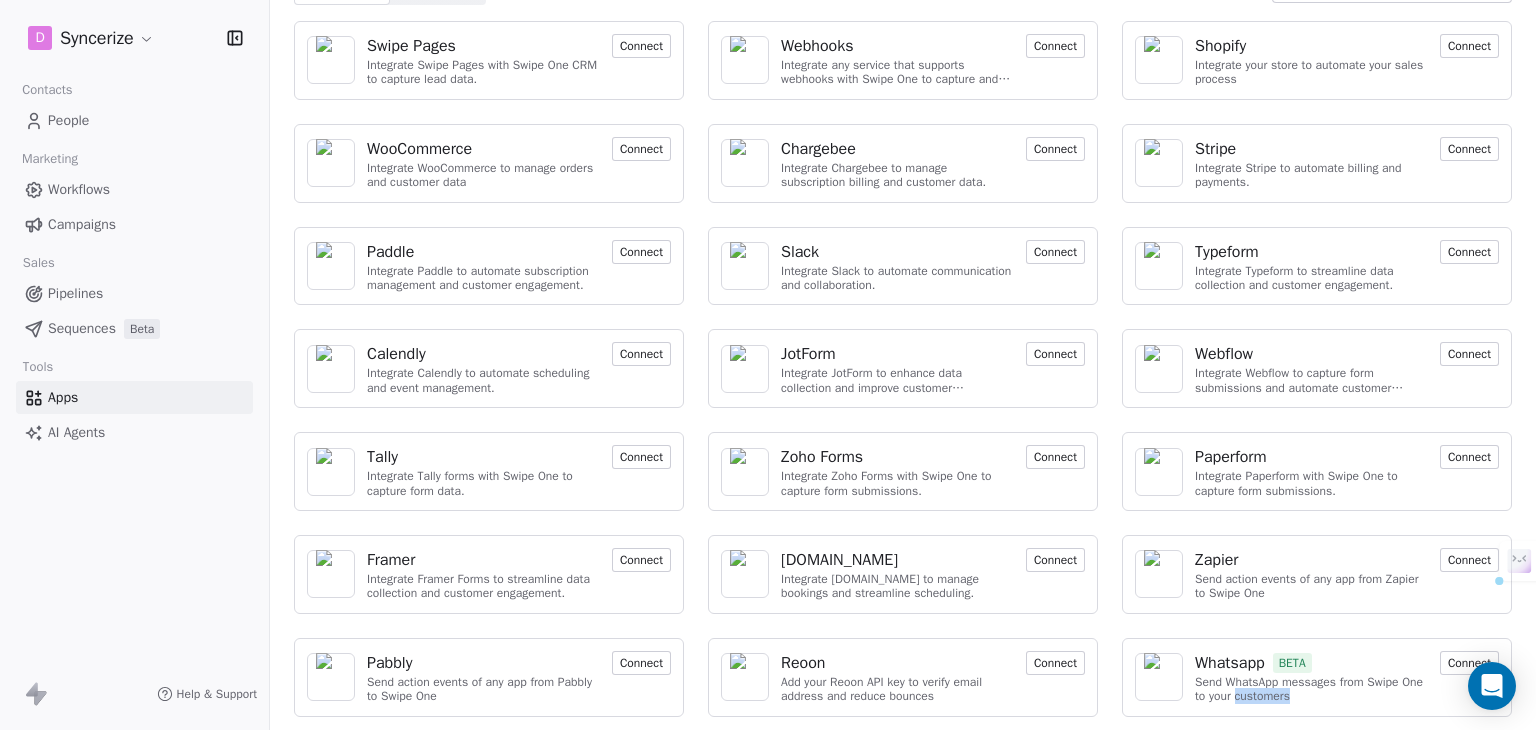 click on "Send WhatsApp messages from Swipe One to your customers" at bounding box center (1311, 689) 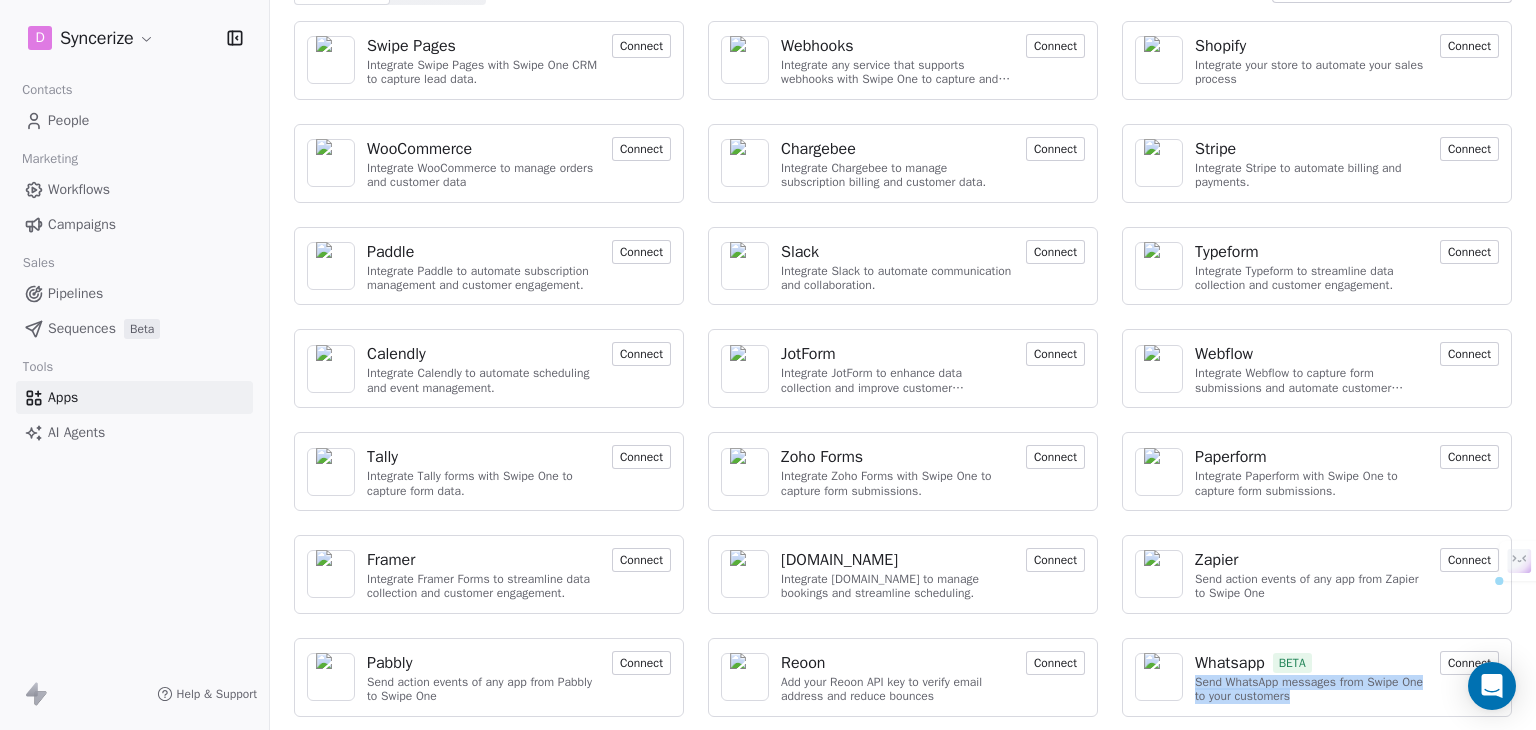 click on "Send WhatsApp messages from Swipe One to your customers" at bounding box center (1311, 689) 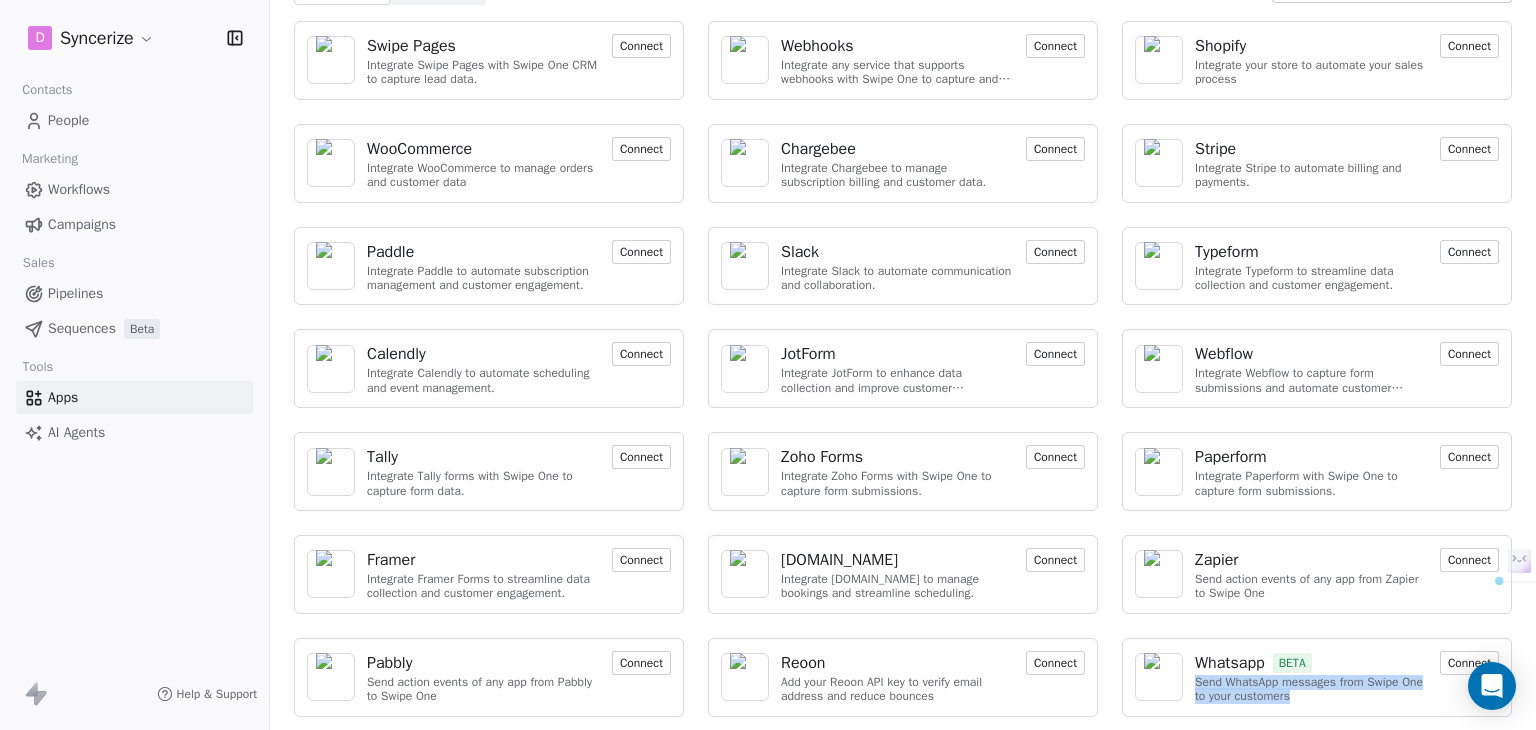 click on "Send WhatsApp messages from Swipe One to your customers" at bounding box center [1311, 689] 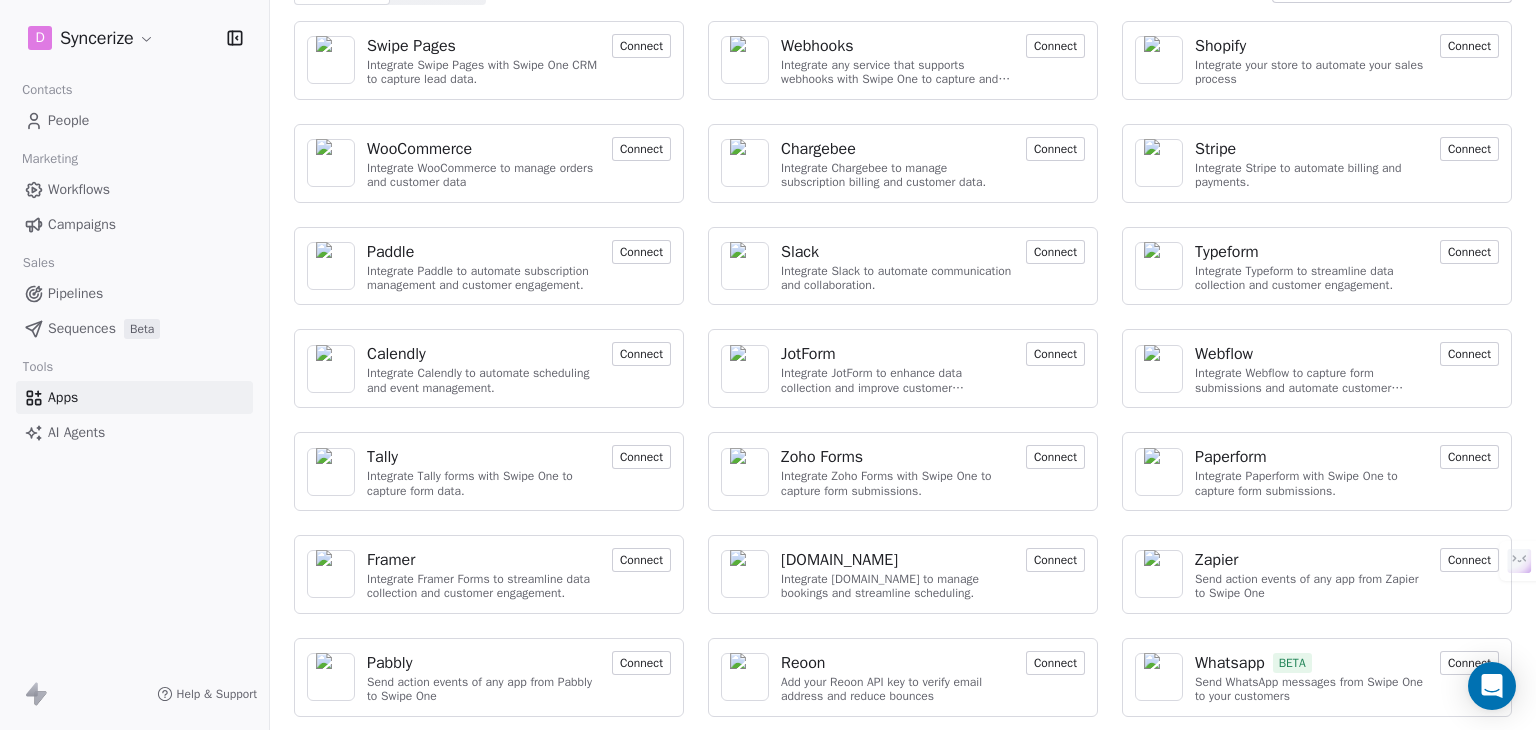 click on "Connect" at bounding box center (1469, 663) 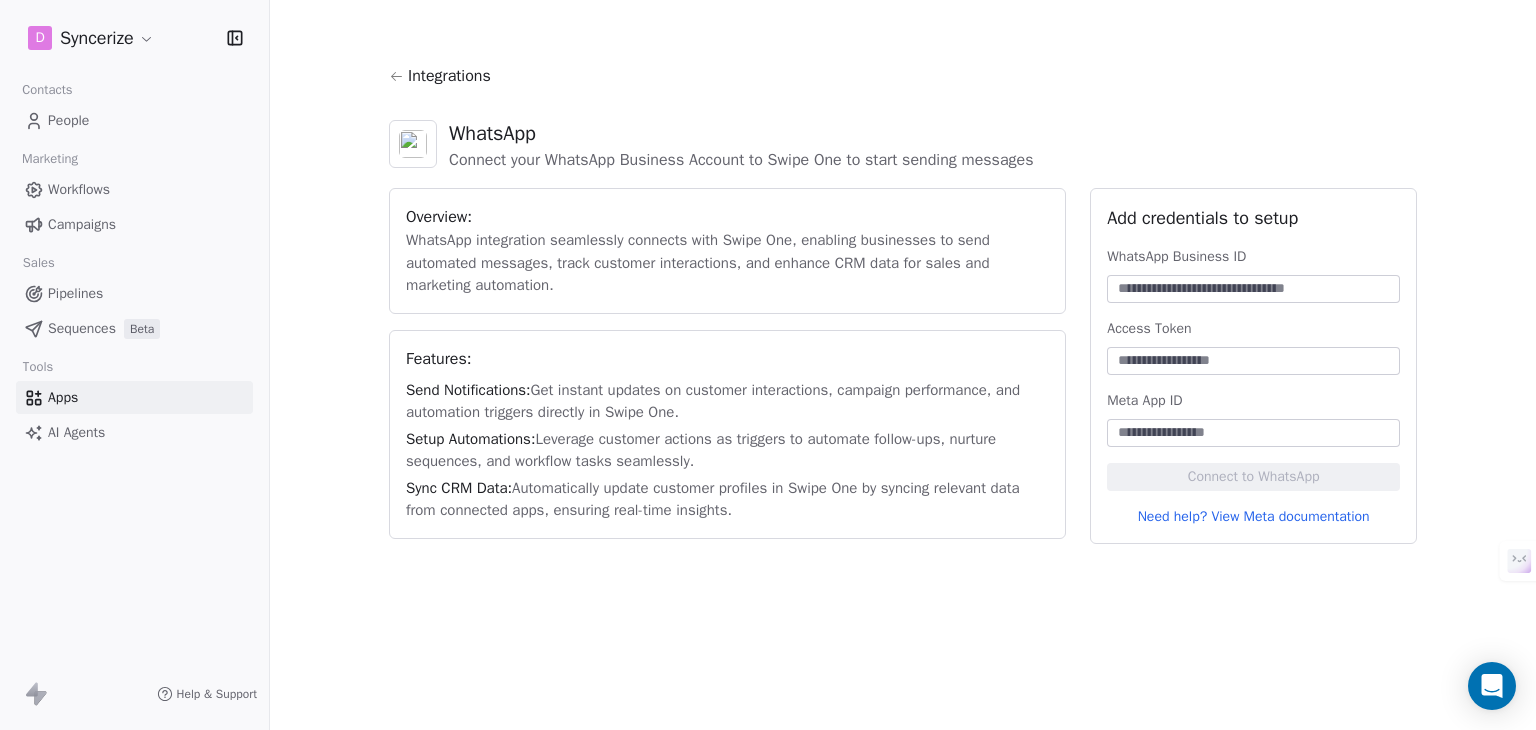 scroll, scrollTop: 0, scrollLeft: 0, axis: both 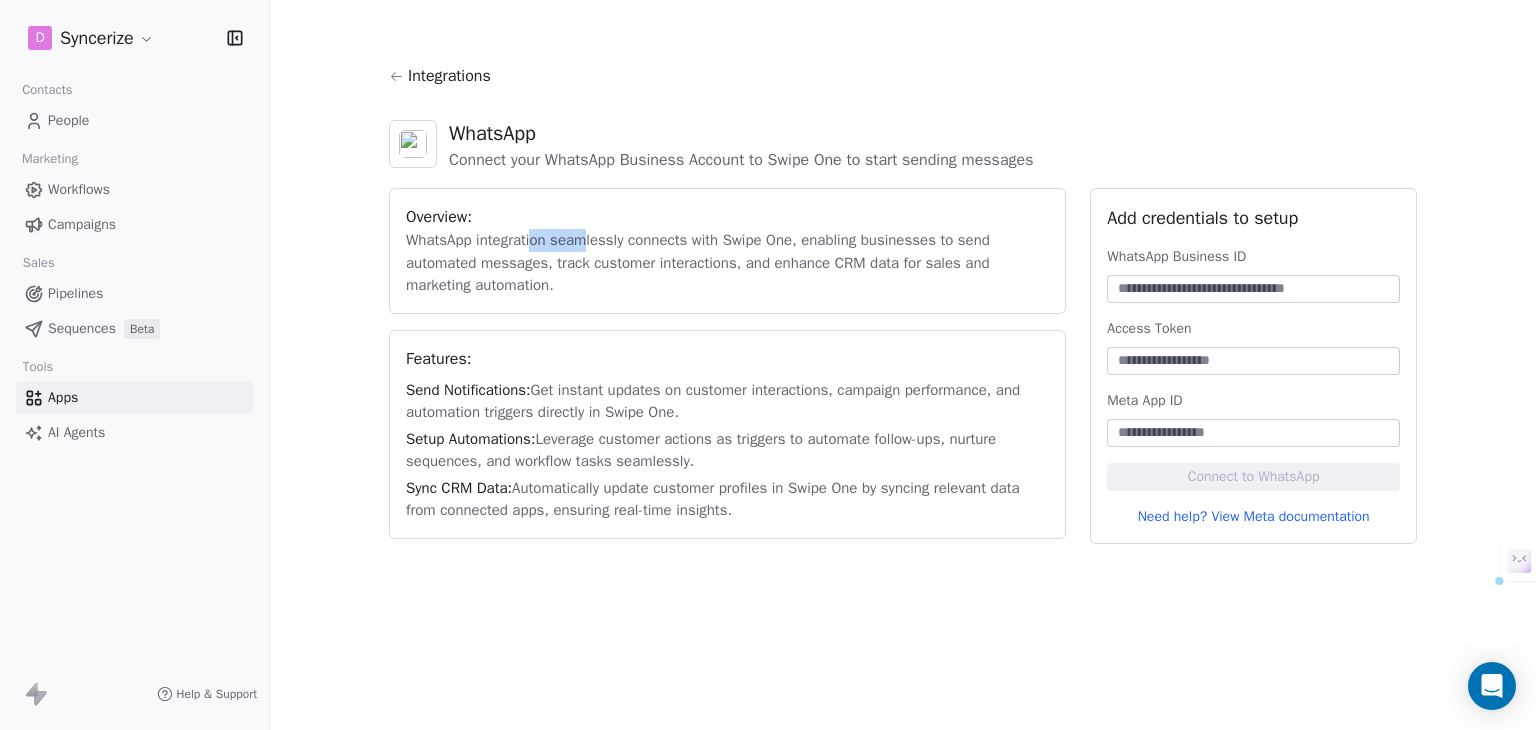 drag, startPoint x: 568, startPoint y: 239, endPoint x: 739, endPoint y: 245, distance: 171.10522 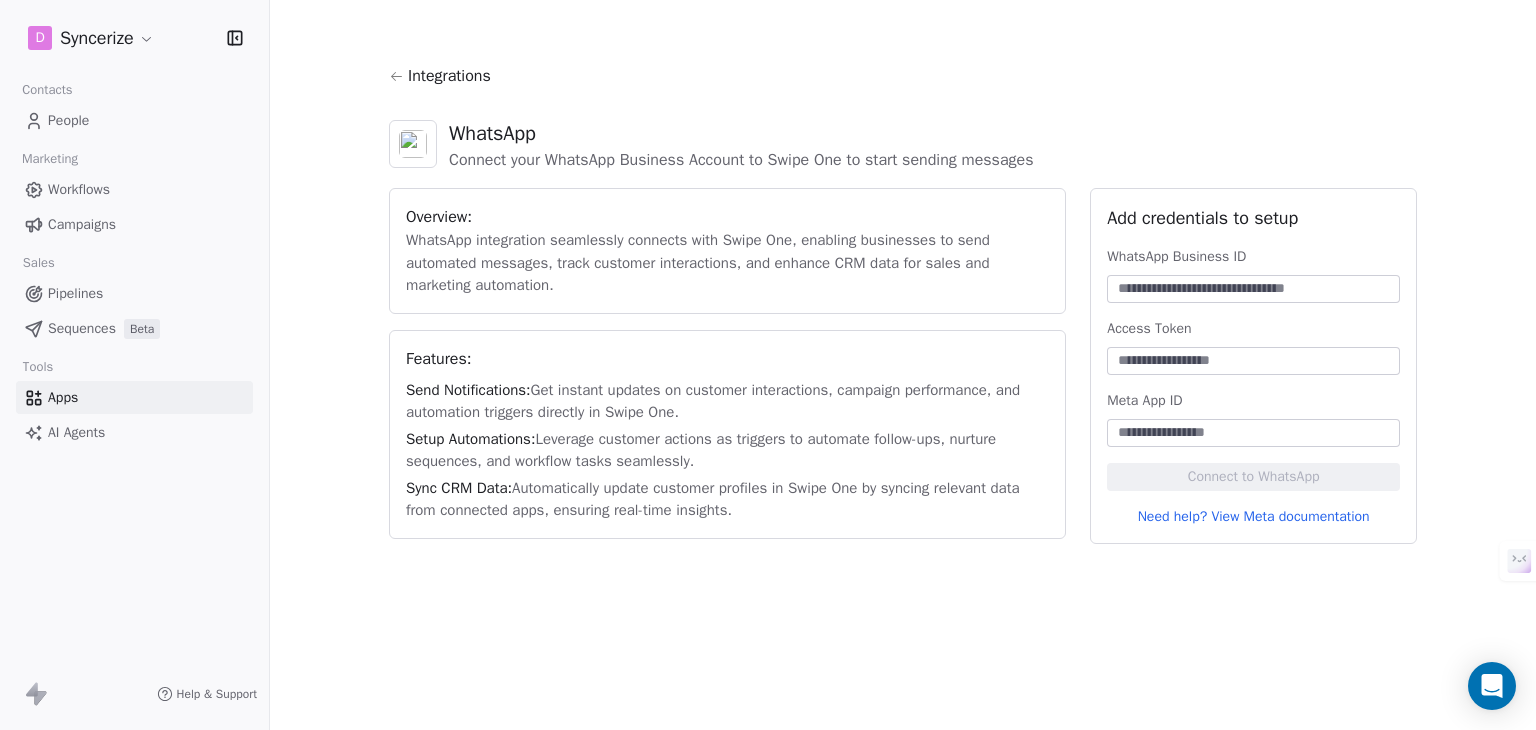 click at bounding box center (1253, 289) 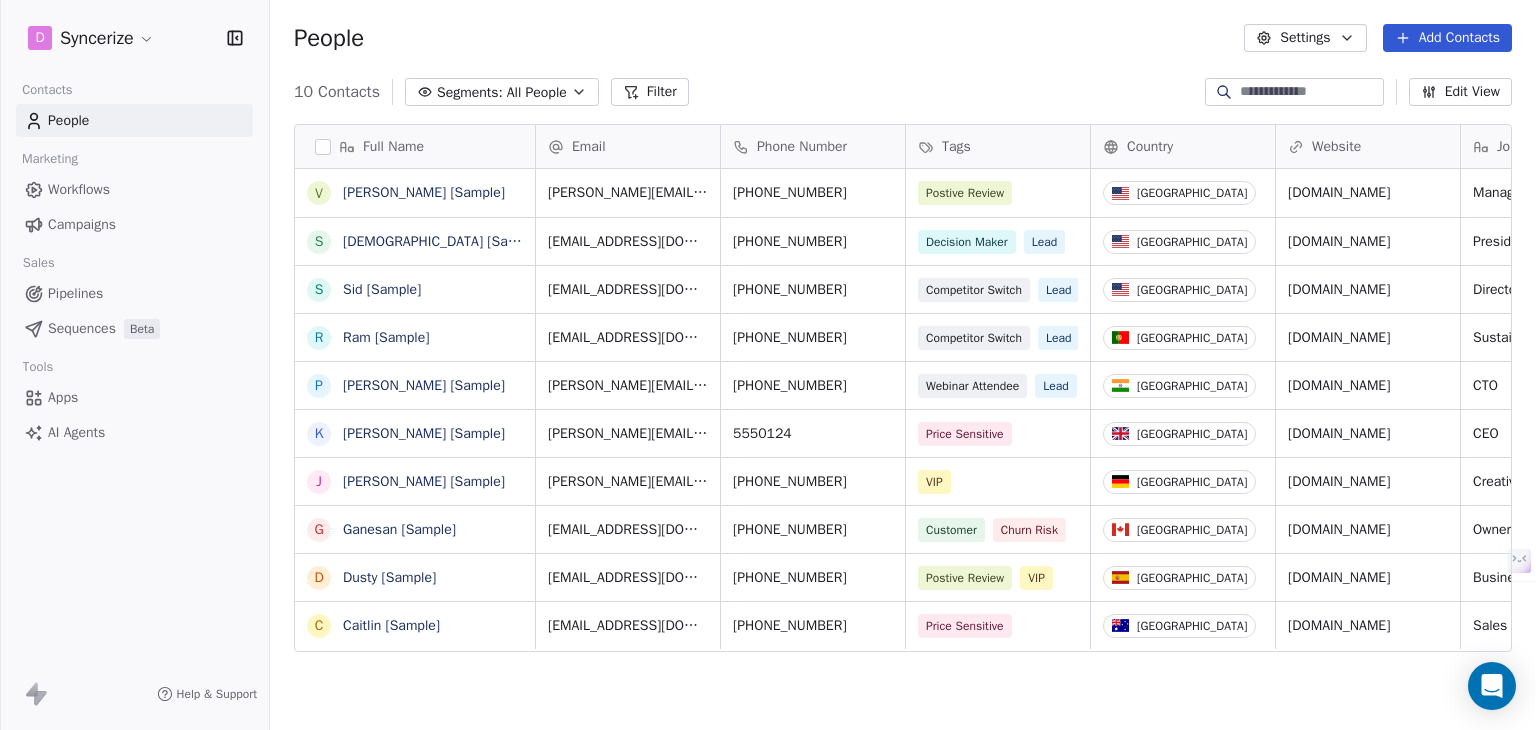 scroll, scrollTop: 16, scrollLeft: 16, axis: both 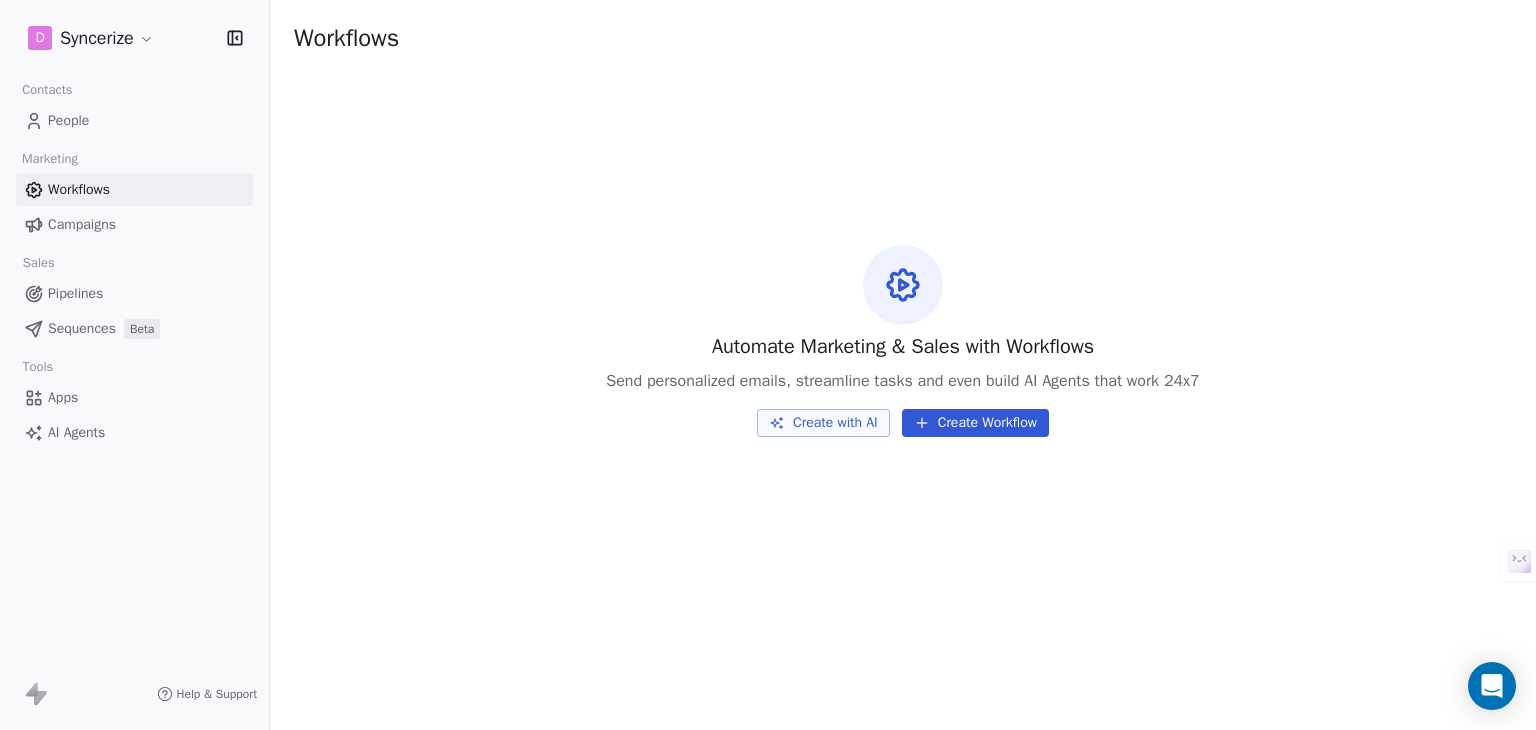 click on "Campaigns" at bounding box center (82, 224) 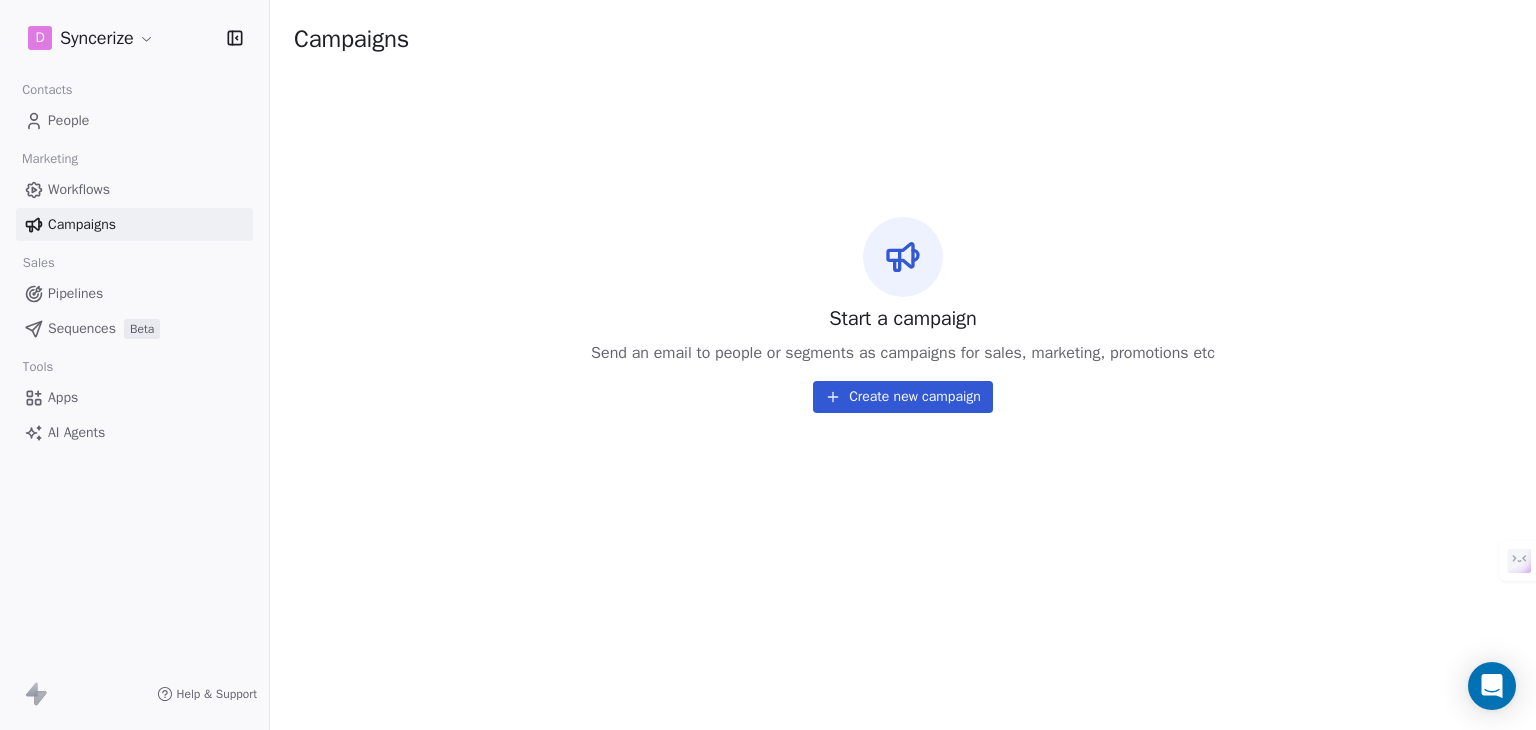 click on "Pipelines" at bounding box center [134, 293] 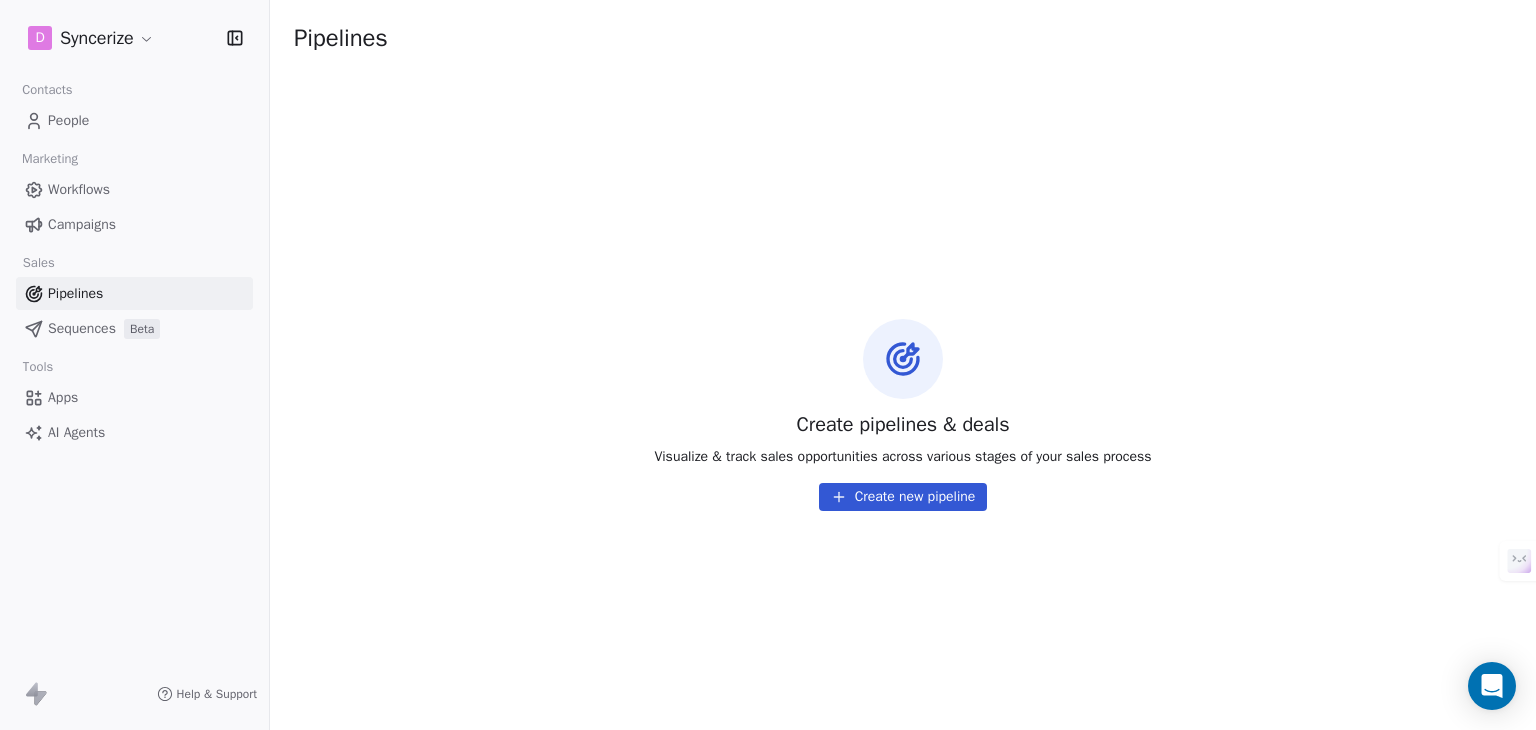 click on "Sequences" at bounding box center (82, 328) 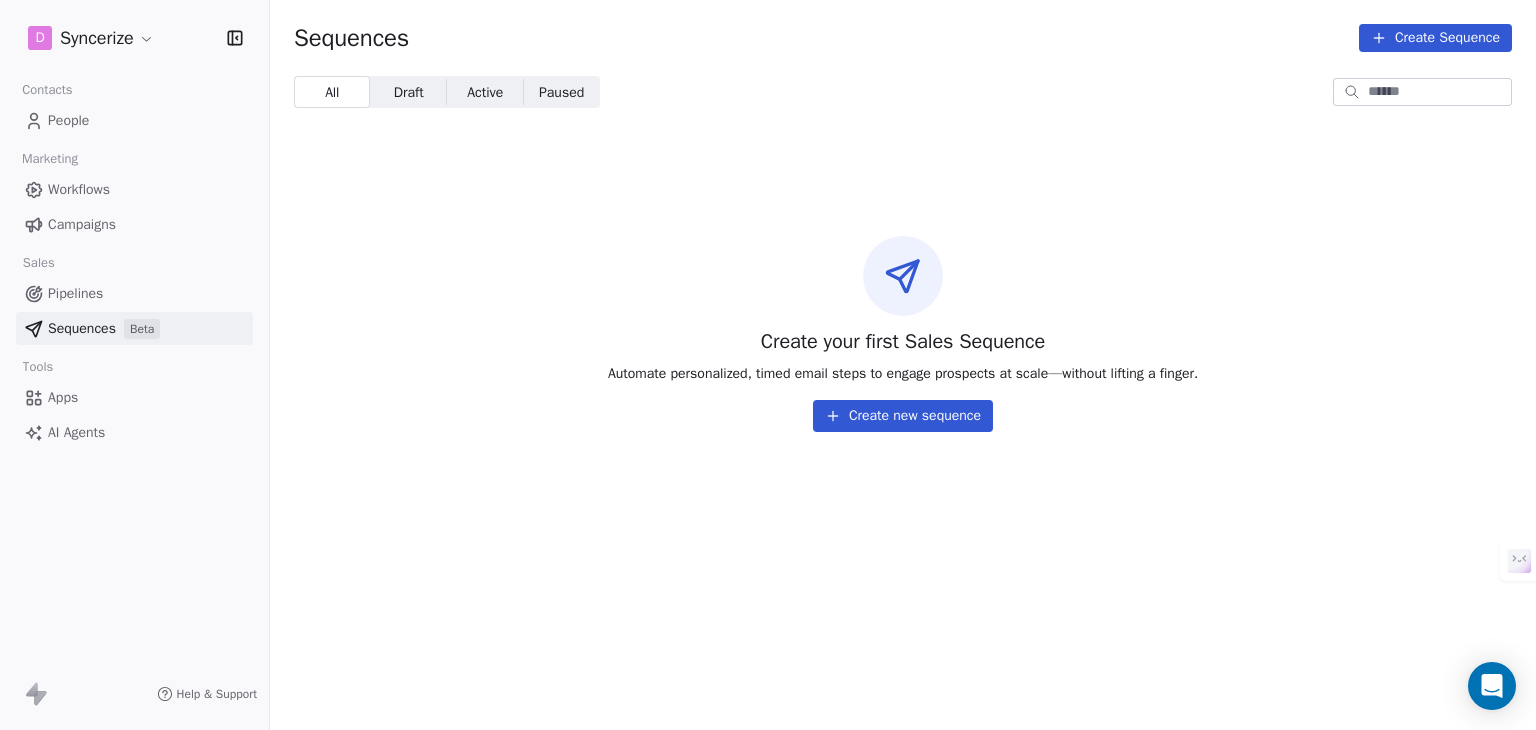 click 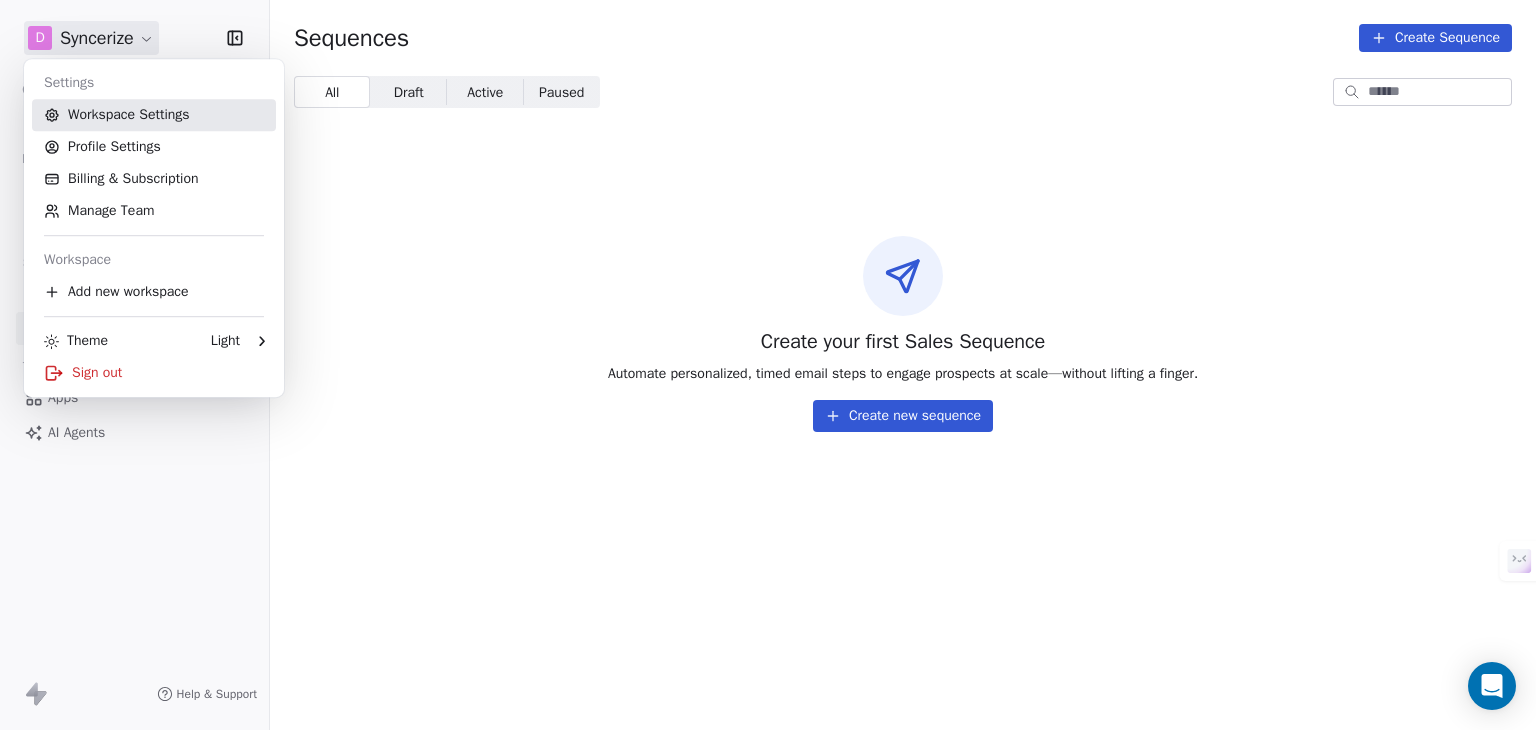 click on "Workspace Settings" at bounding box center [154, 115] 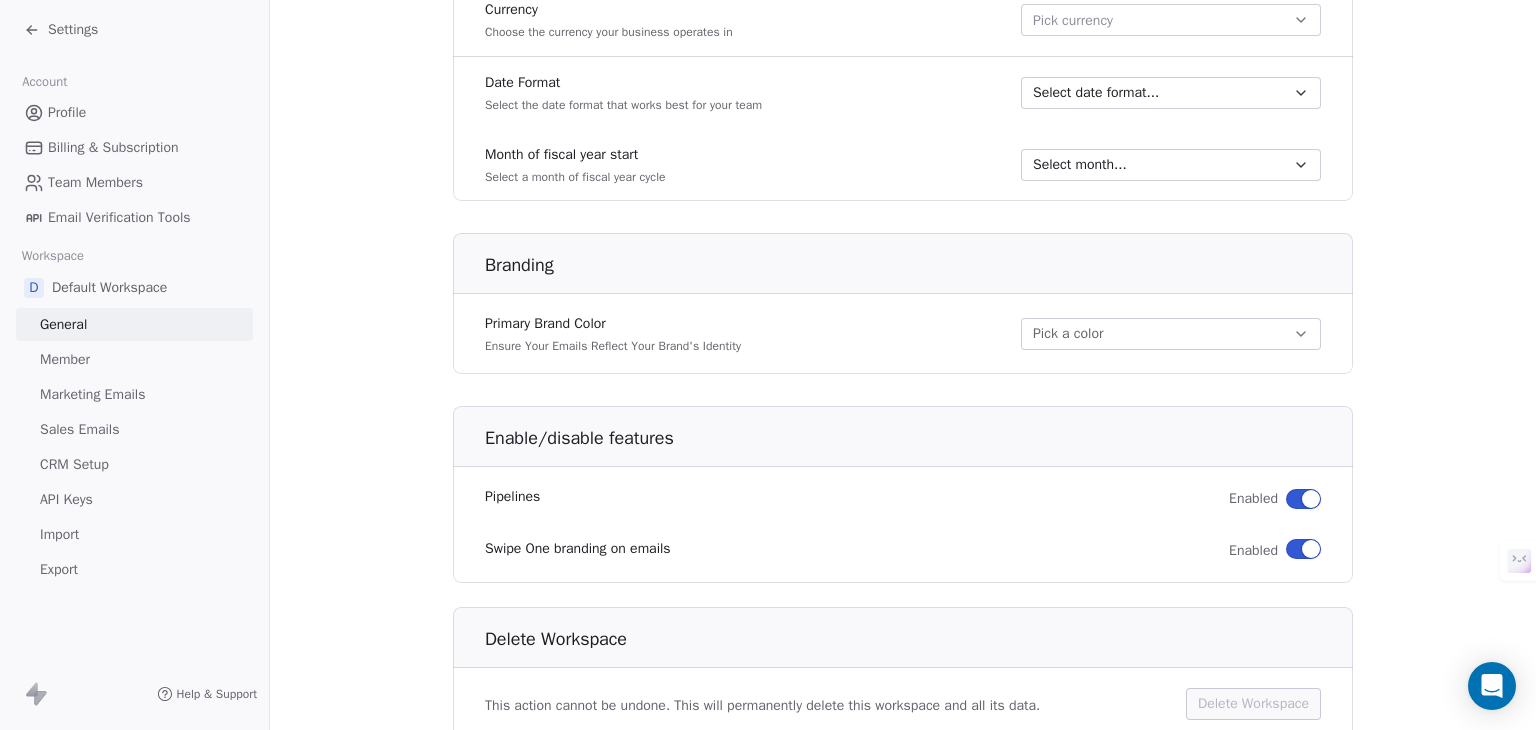 scroll, scrollTop: 1140, scrollLeft: 0, axis: vertical 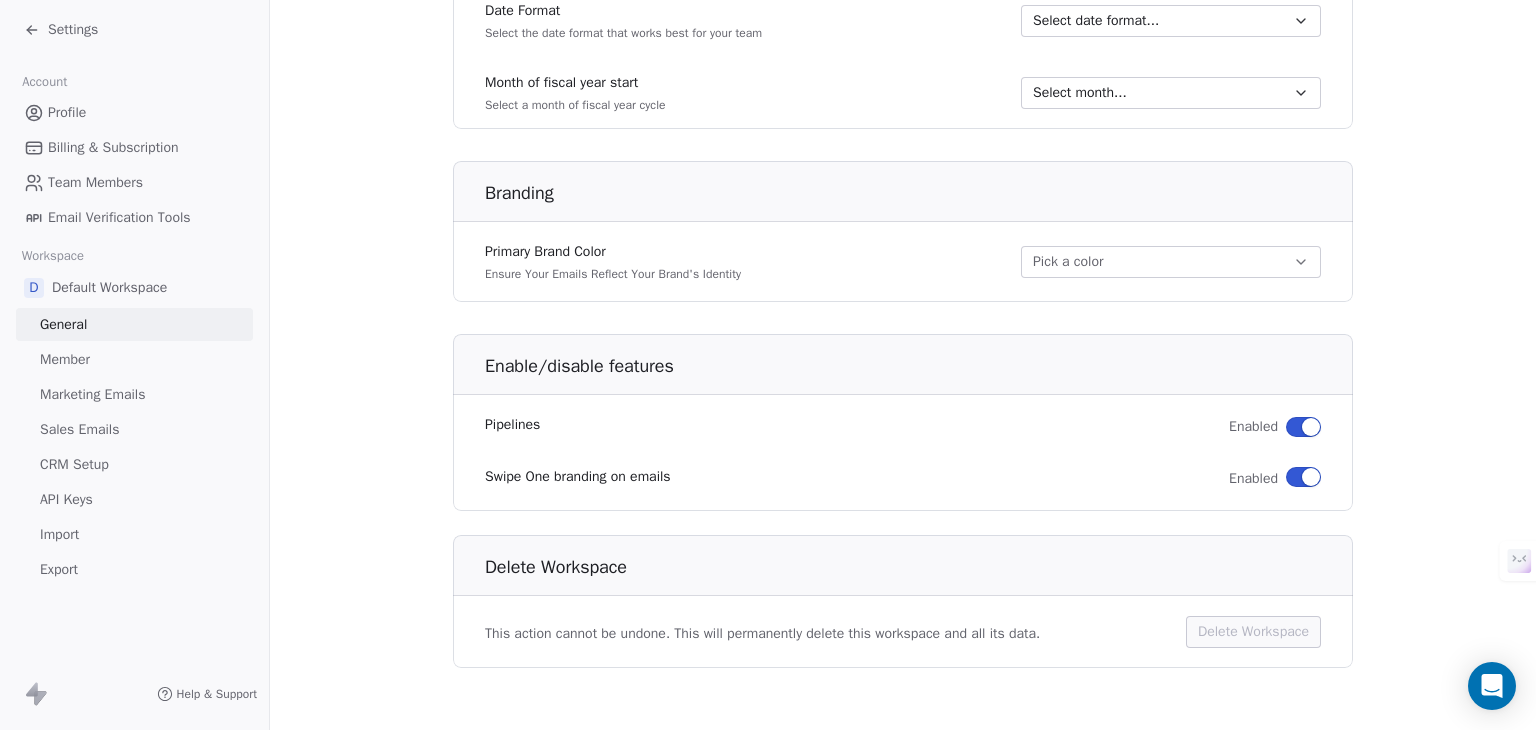 click on "Profile" at bounding box center [67, 112] 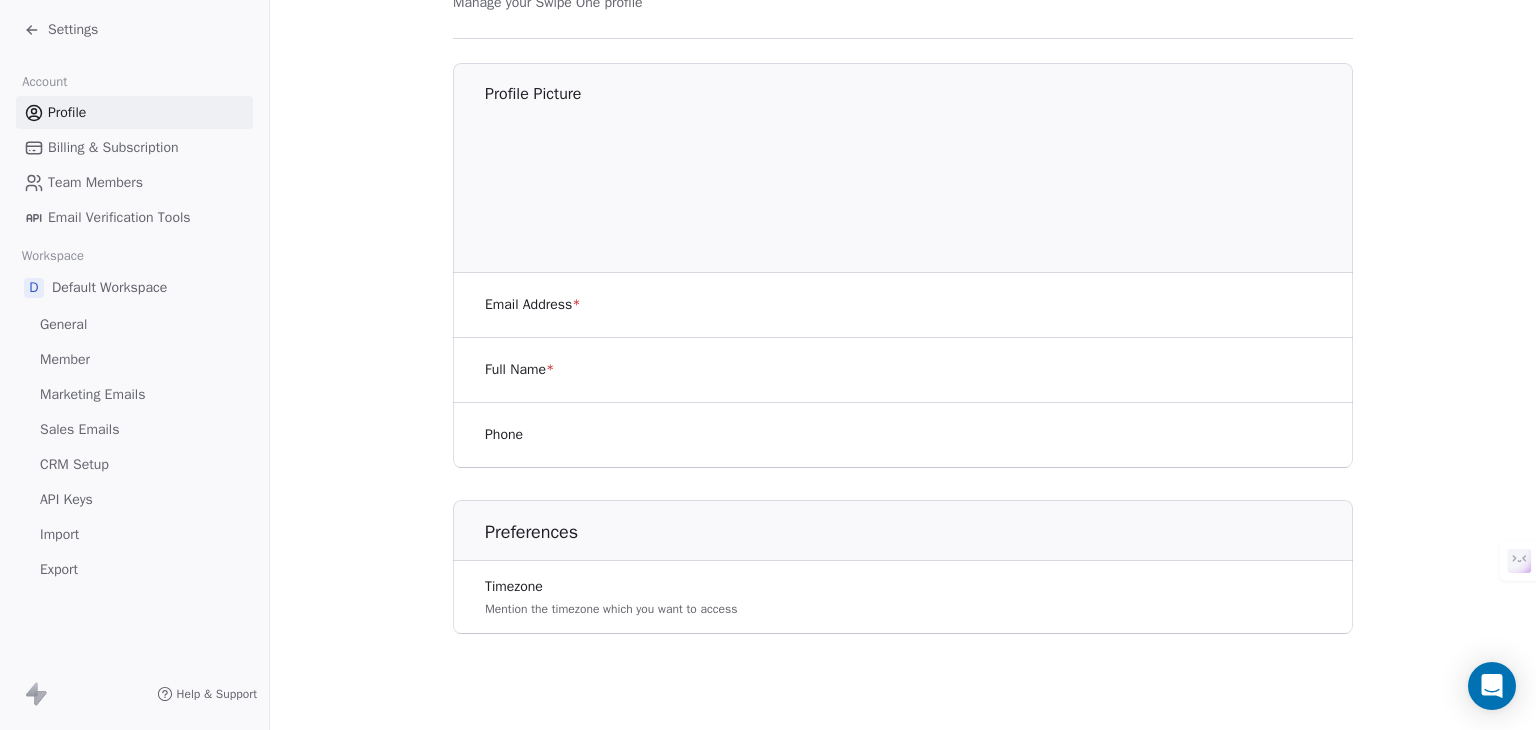 scroll, scrollTop: 0, scrollLeft: 0, axis: both 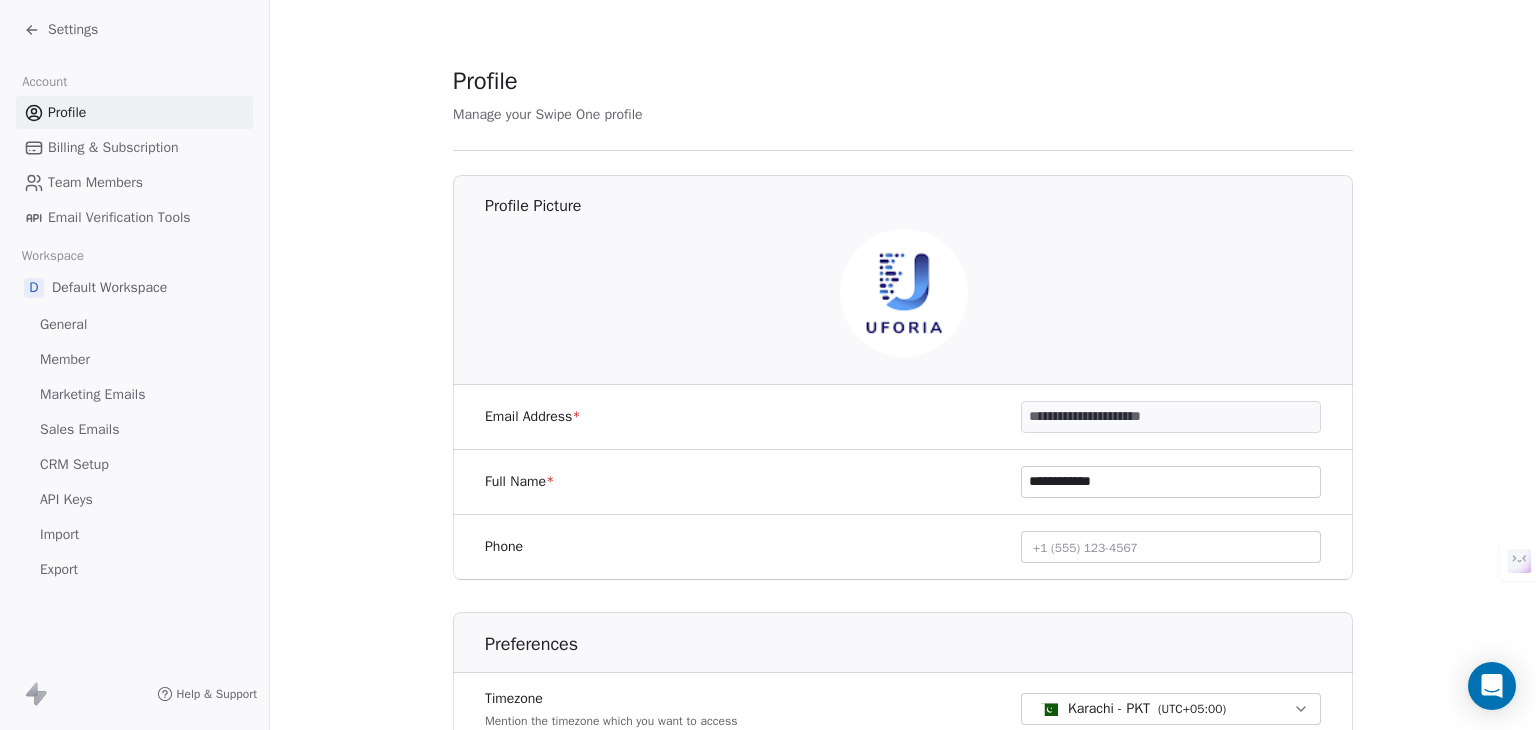 click on "CRM Setup" at bounding box center [74, 464] 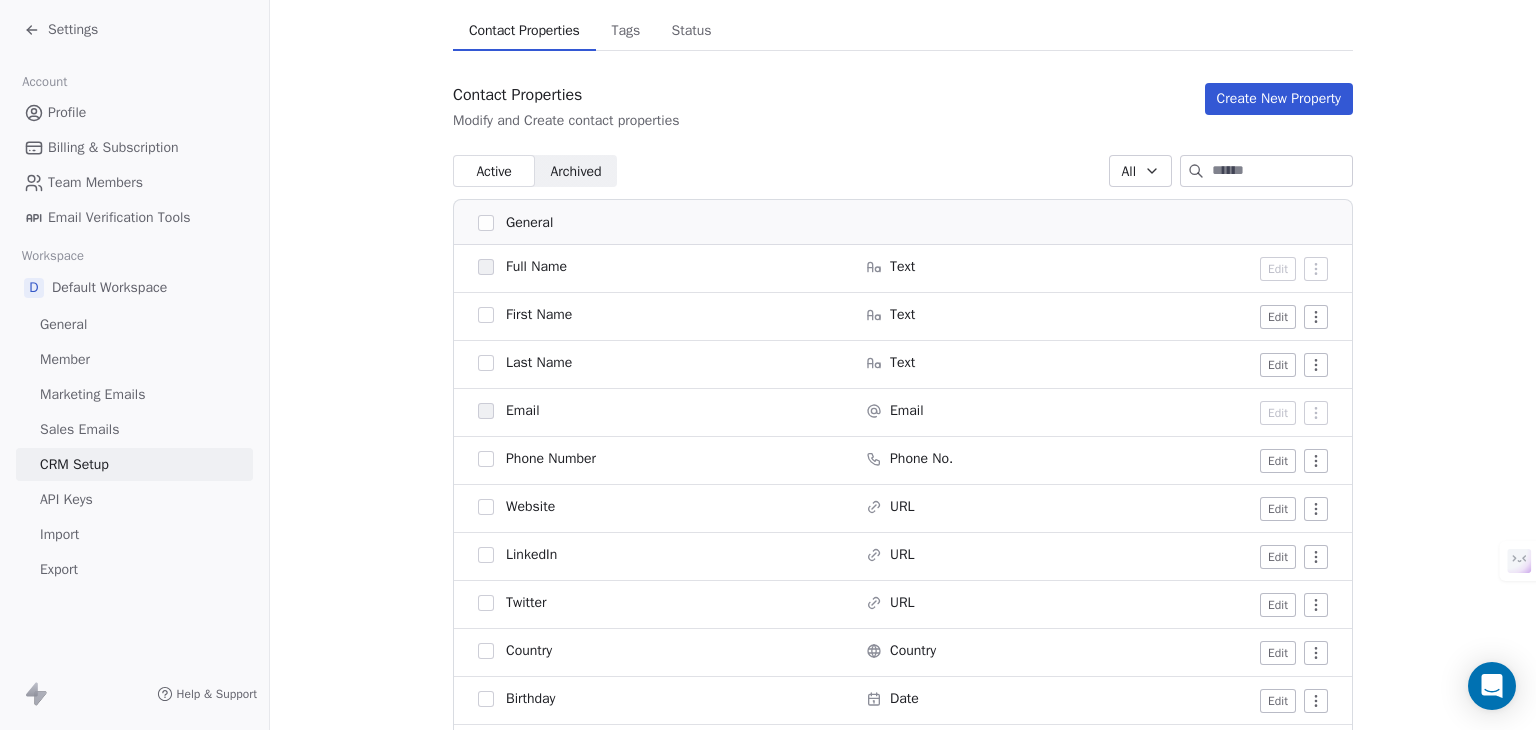 scroll, scrollTop: 0, scrollLeft: 0, axis: both 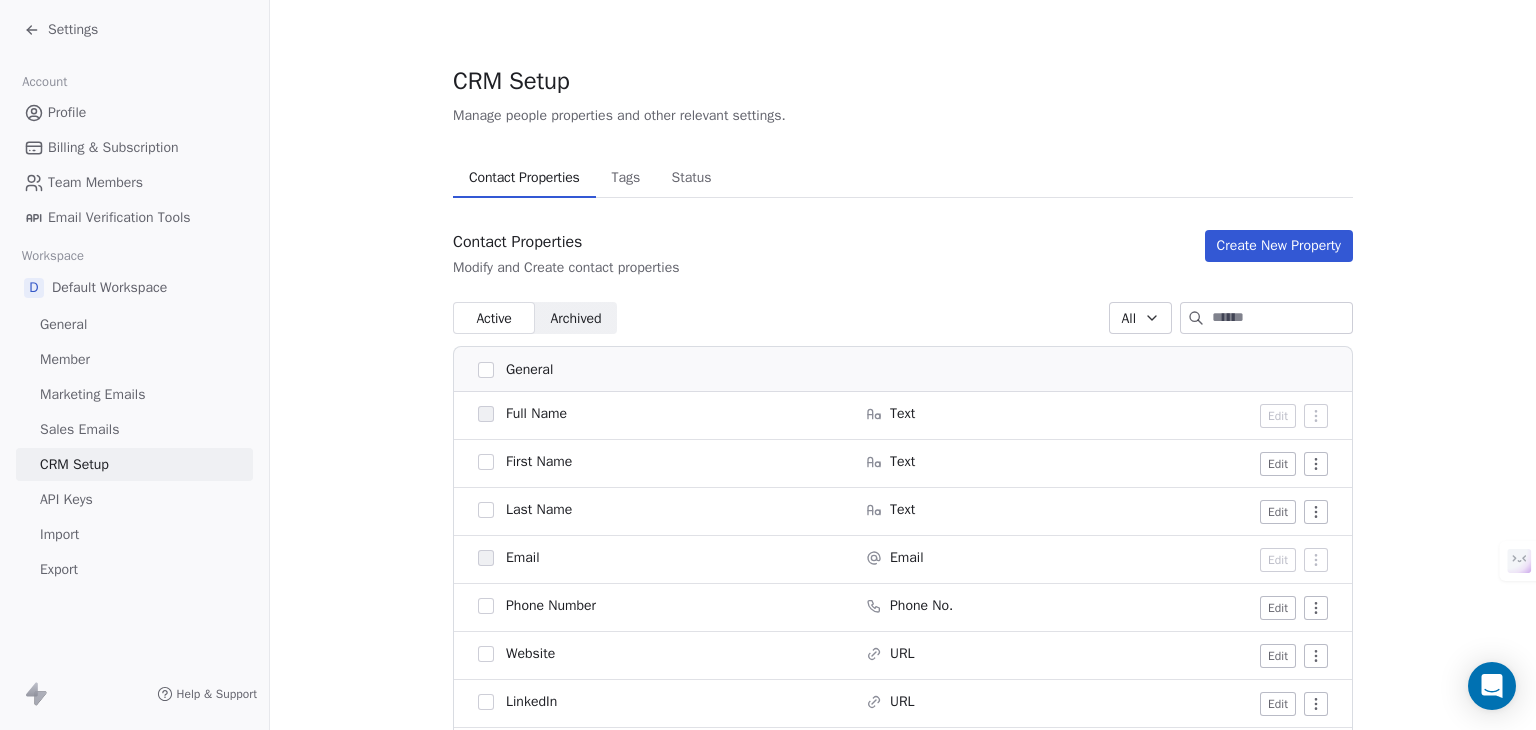 click on "Archived Archived" at bounding box center [576, 318] 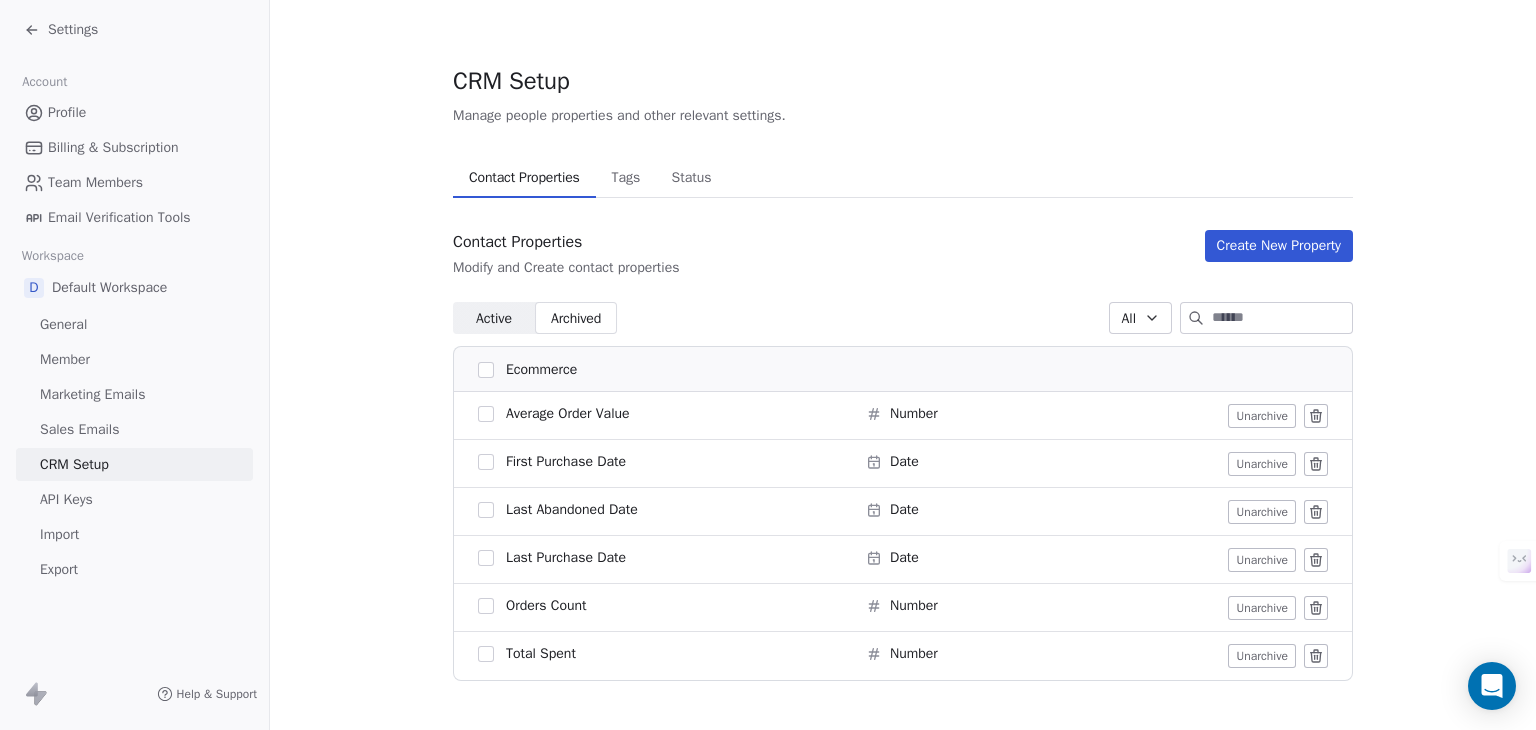 click on "Active Active" at bounding box center [494, 318] 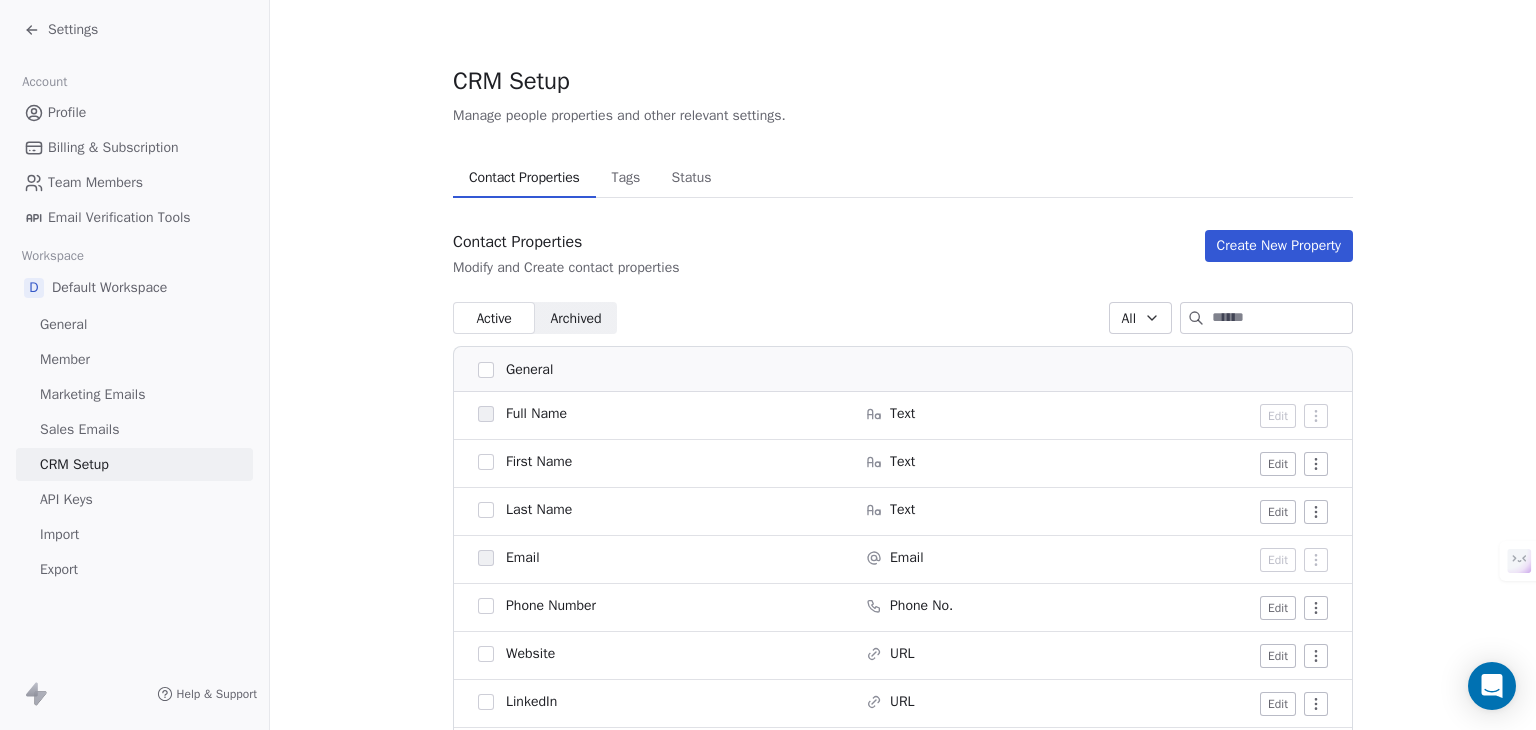 click on "Member" at bounding box center [134, 359] 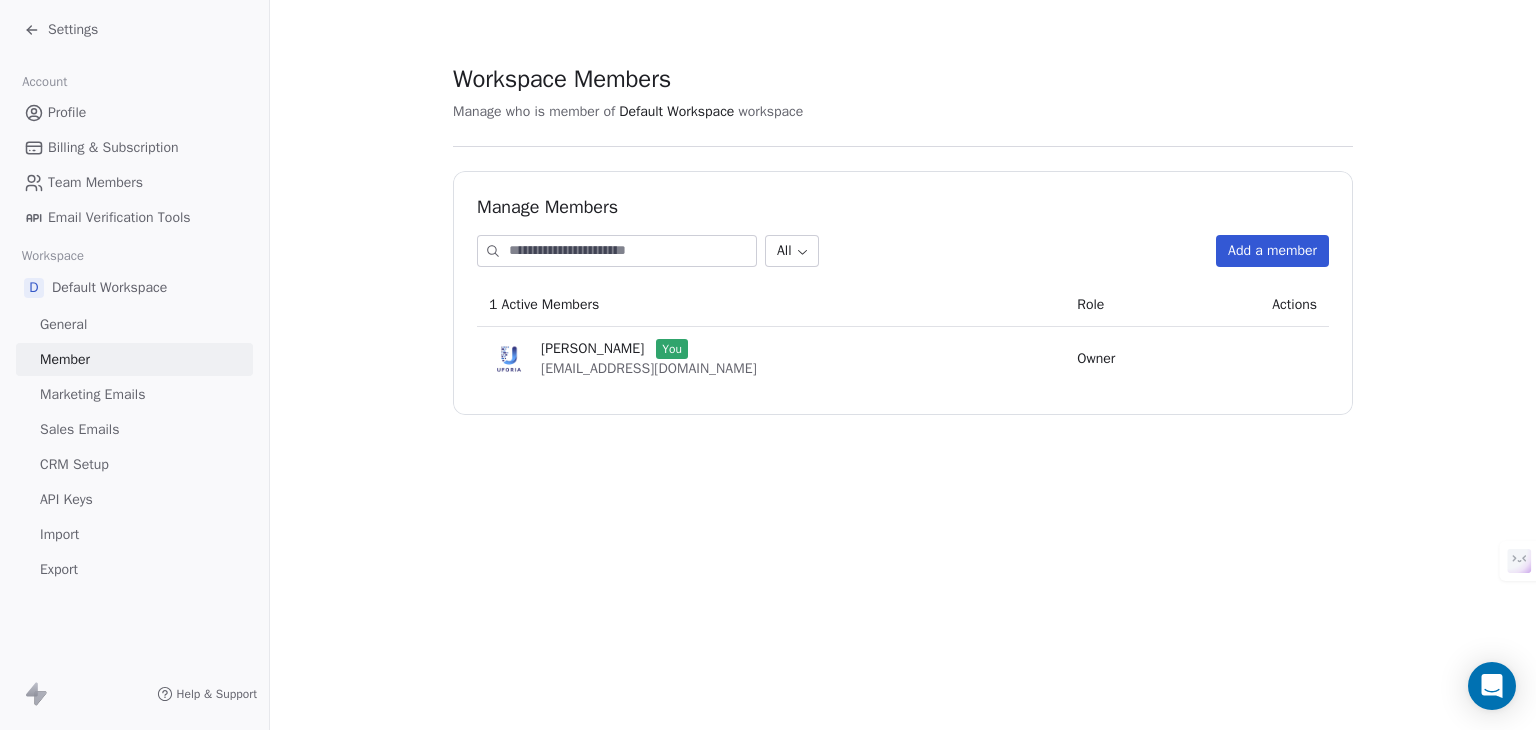 click on "Billing & Subscription" at bounding box center [113, 147] 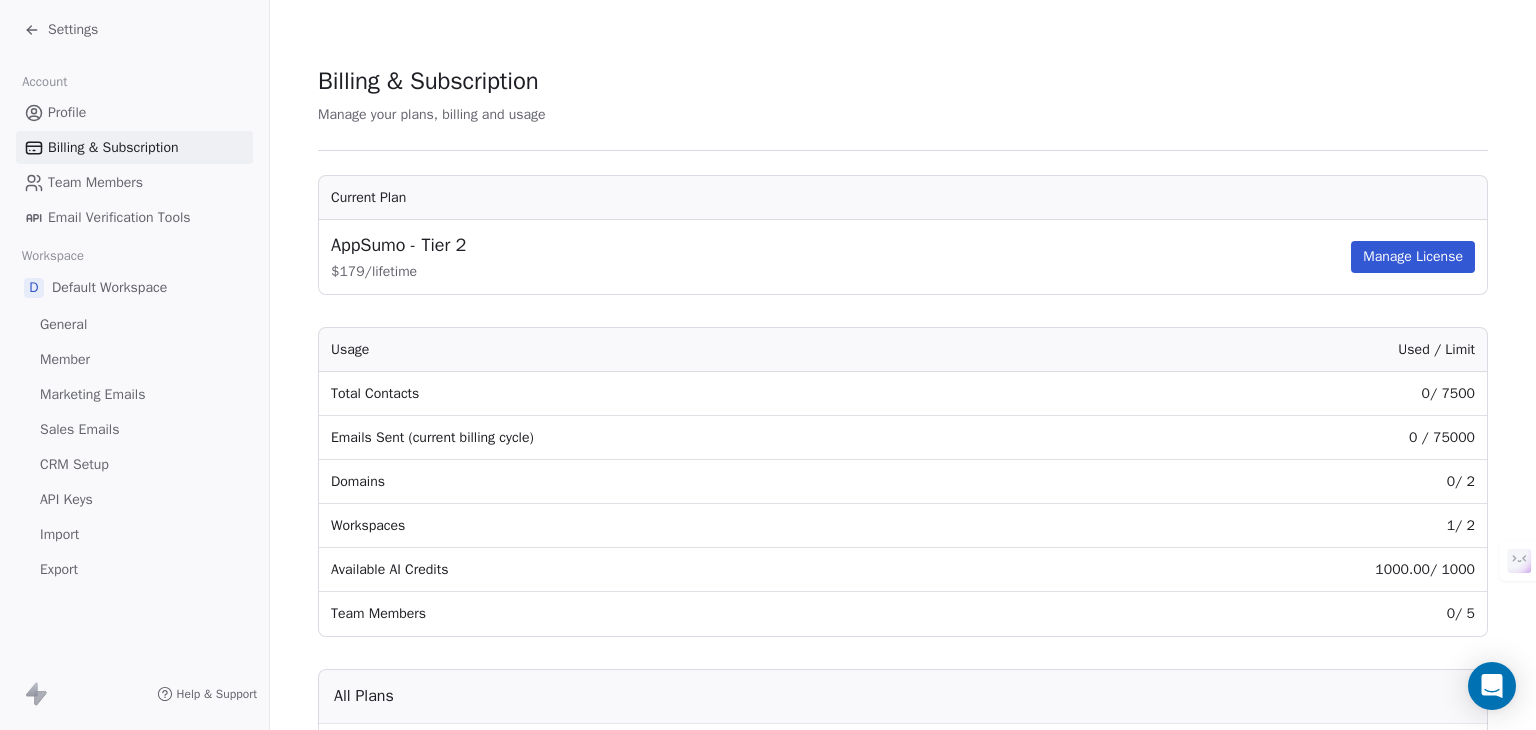 scroll, scrollTop: 100, scrollLeft: 0, axis: vertical 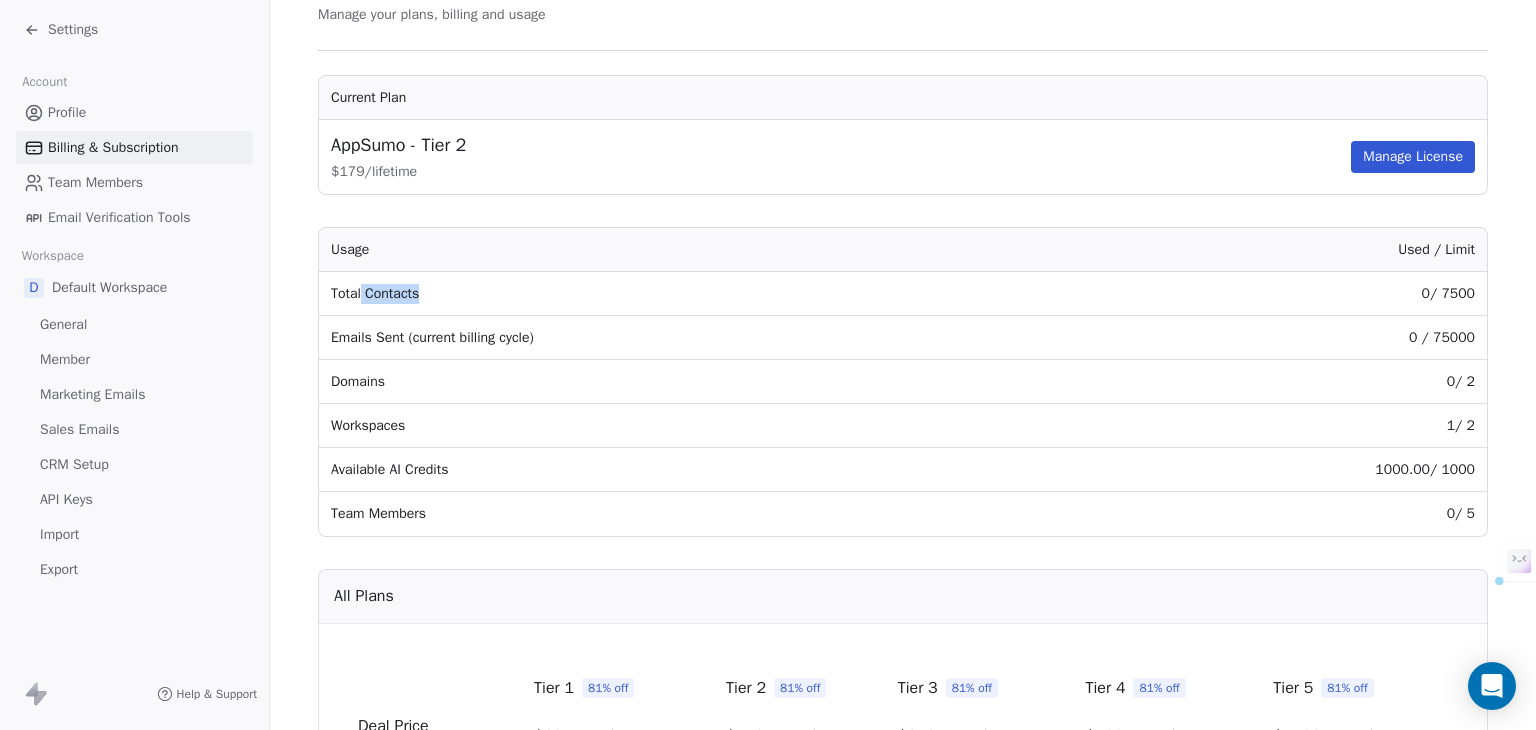 drag, startPoint x: 408, startPoint y: 291, endPoint x: 418, endPoint y: 289, distance: 10.198039 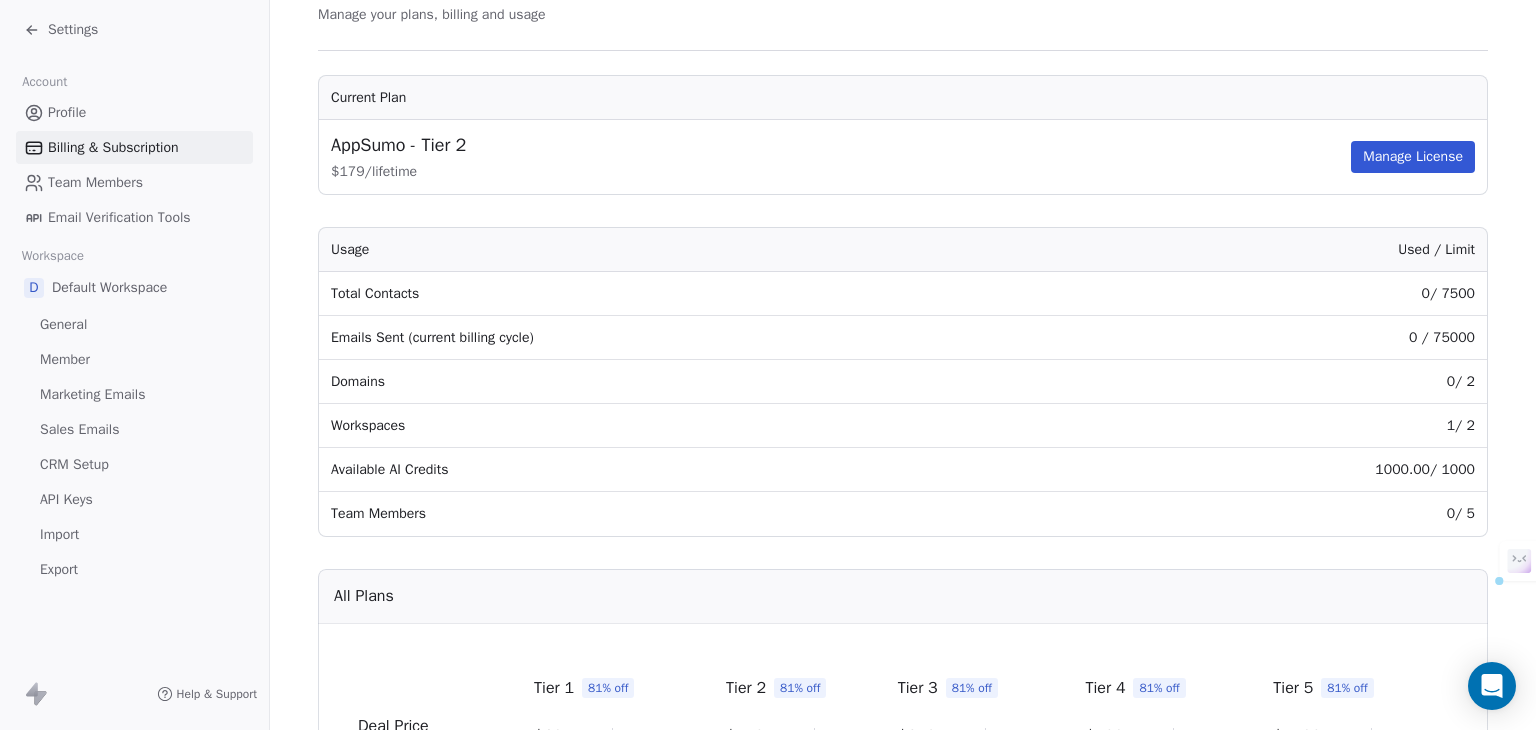 click on "Total Contacts" at bounding box center (697, 294) 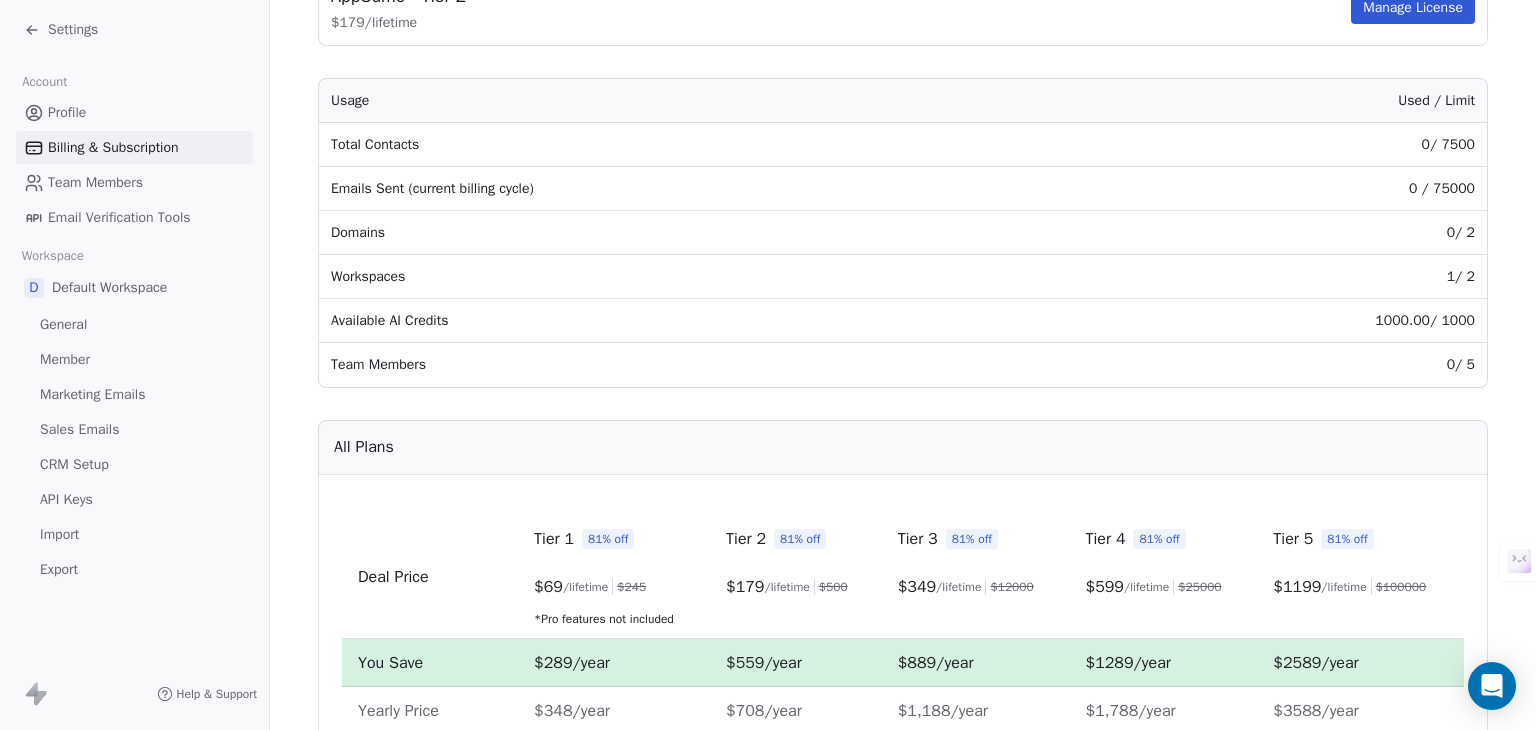 scroll, scrollTop: 393, scrollLeft: 0, axis: vertical 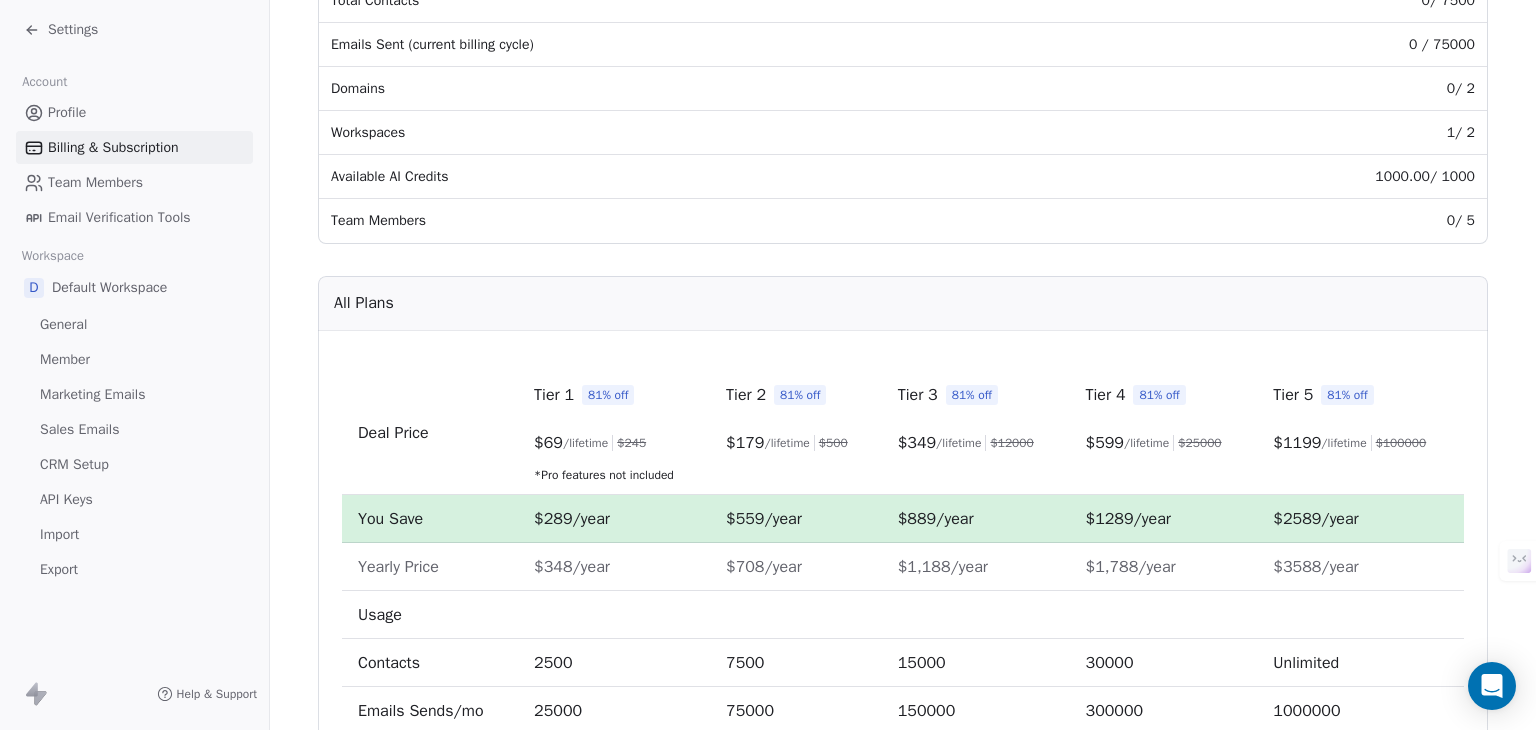 drag, startPoint x: 980, startPoint y: 407, endPoint x: 962, endPoint y: 401, distance: 18.973665 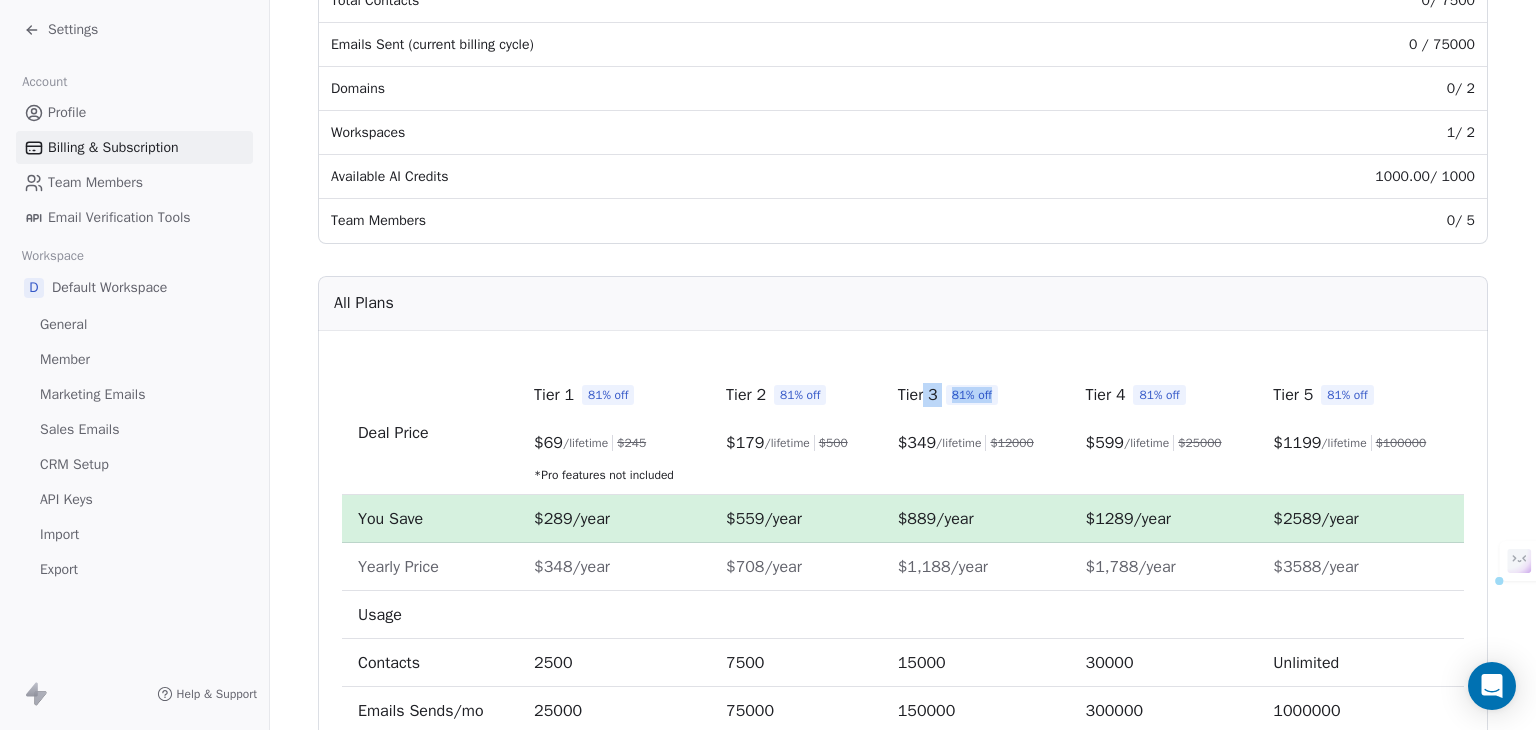 drag, startPoint x: 926, startPoint y: 401, endPoint x: 995, endPoint y: 397, distance: 69.115845 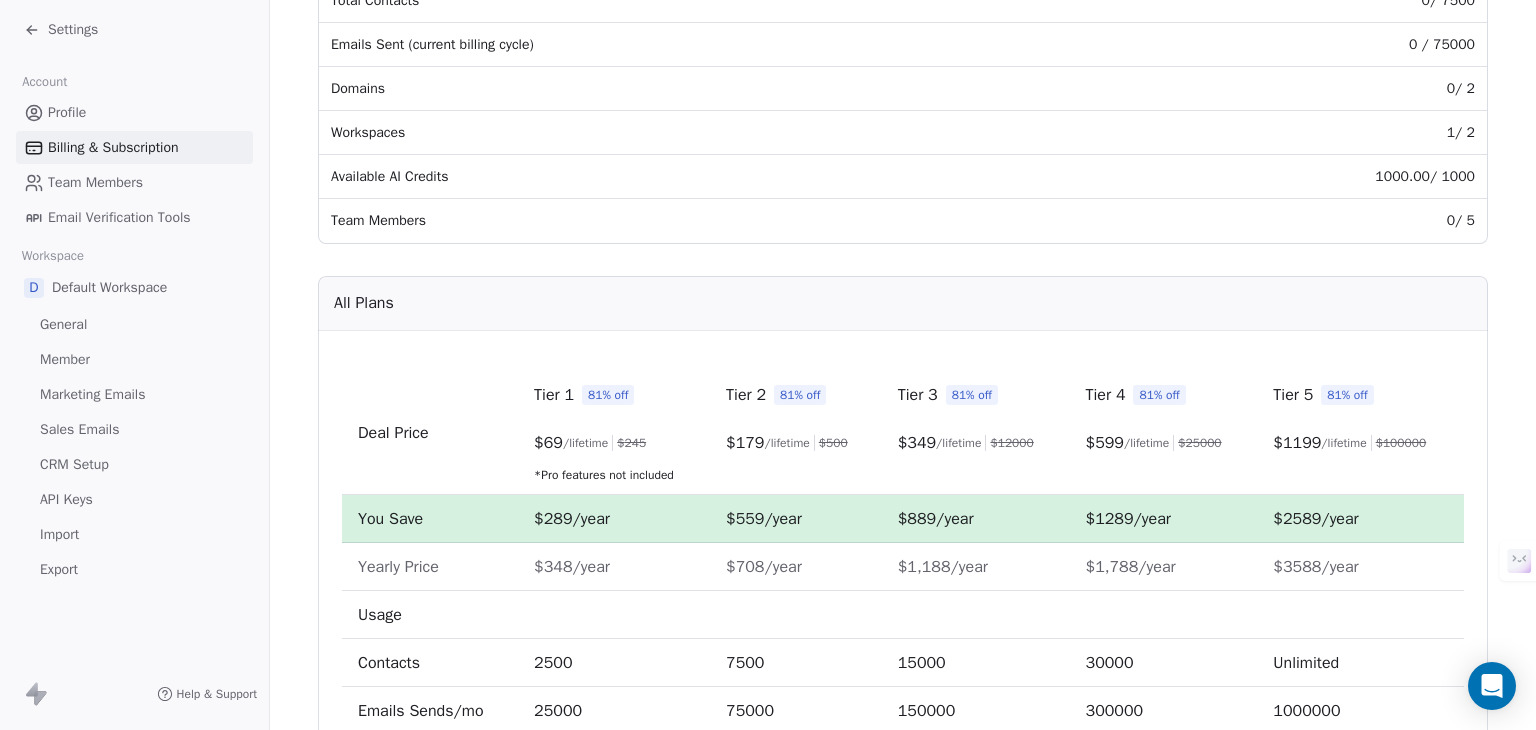 click on "$ 349" at bounding box center (917, 443) 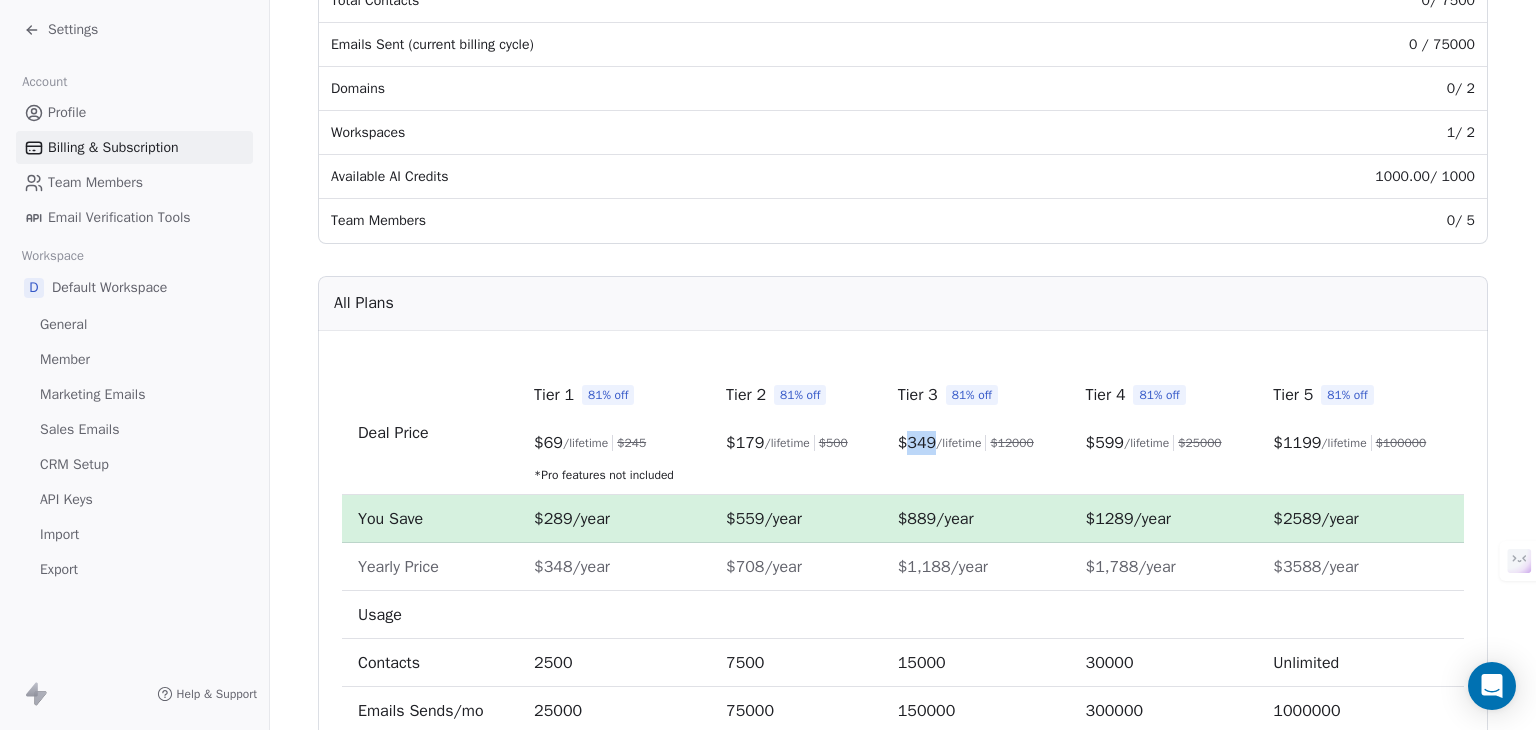 click on "$ 349" at bounding box center (917, 443) 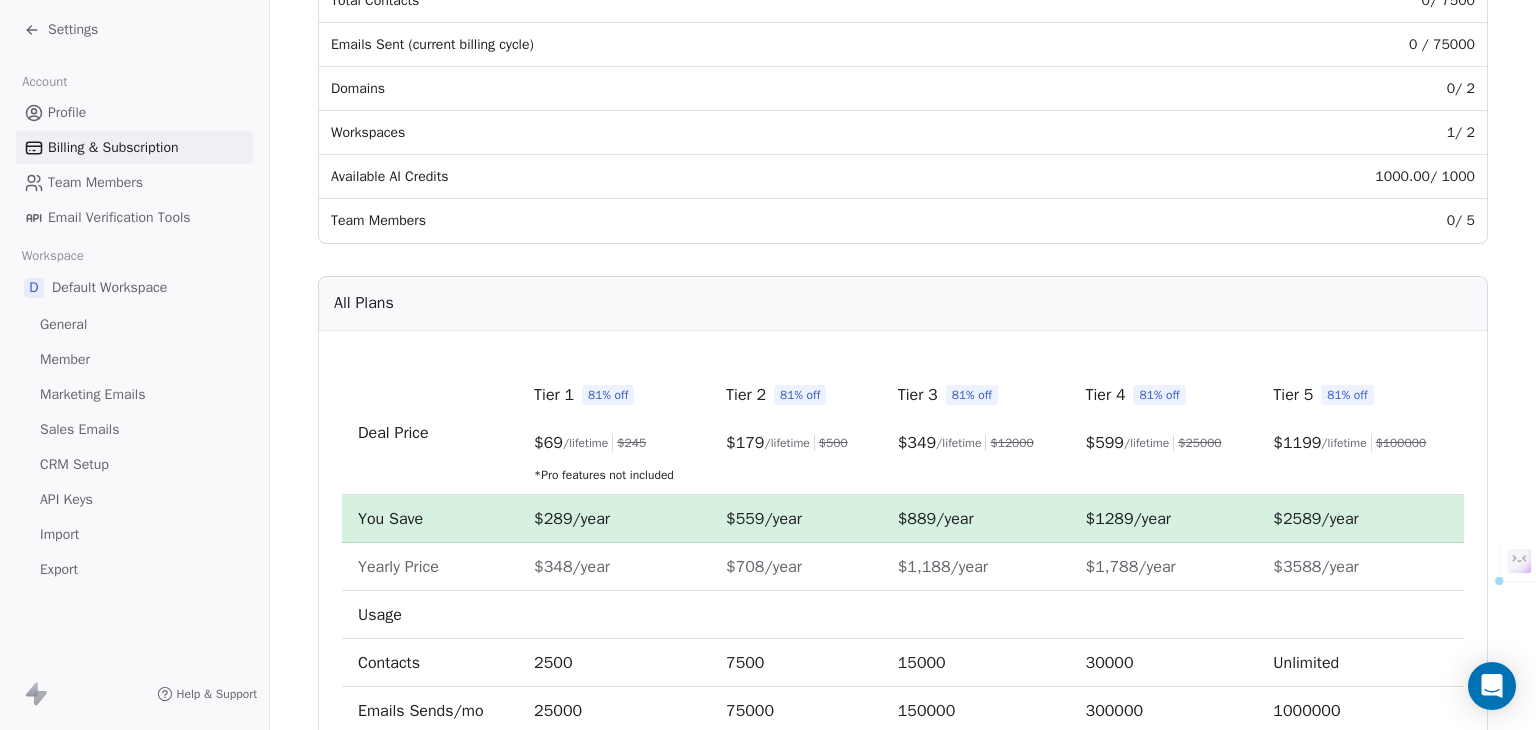 click on "$ 179" at bounding box center (745, 443) 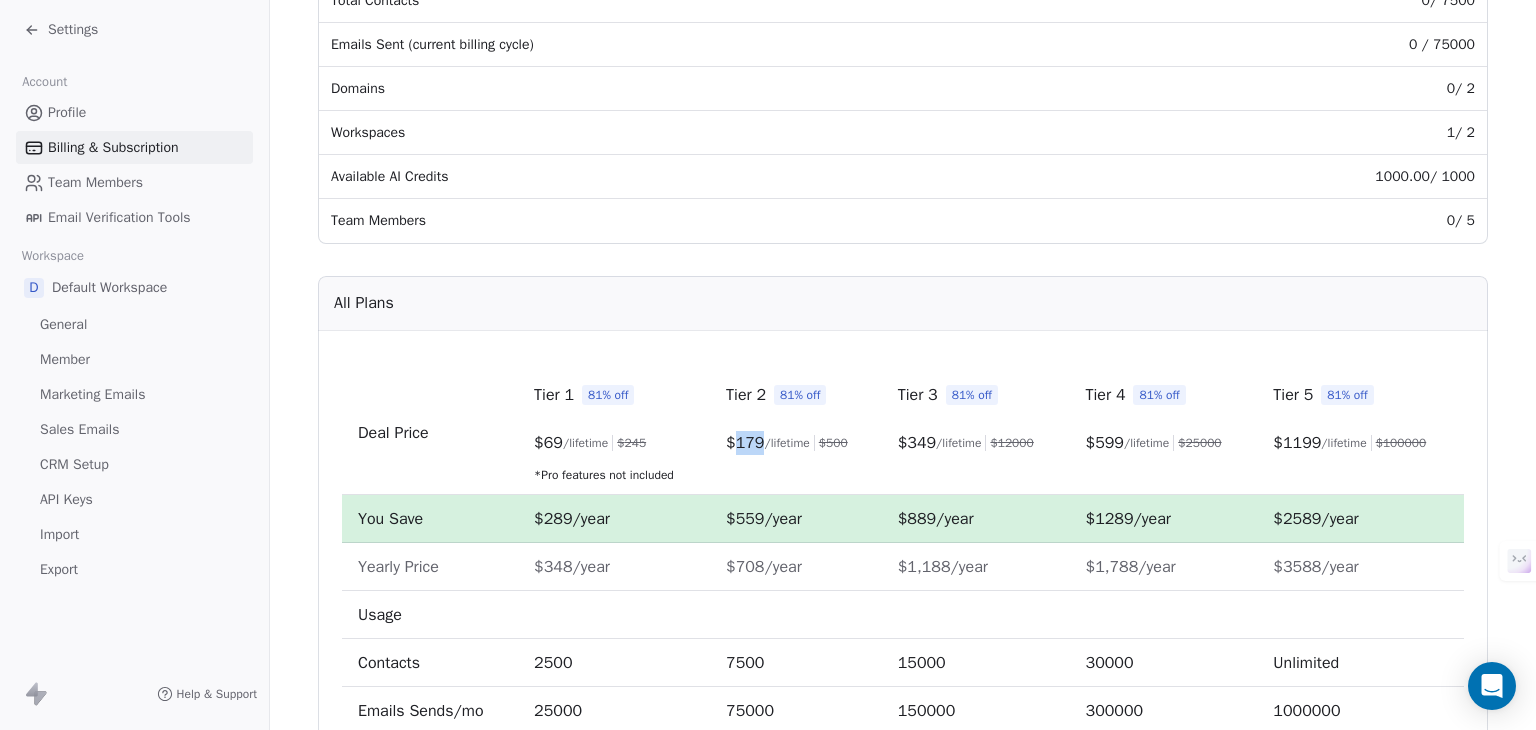 click on "$ 179" at bounding box center [745, 443] 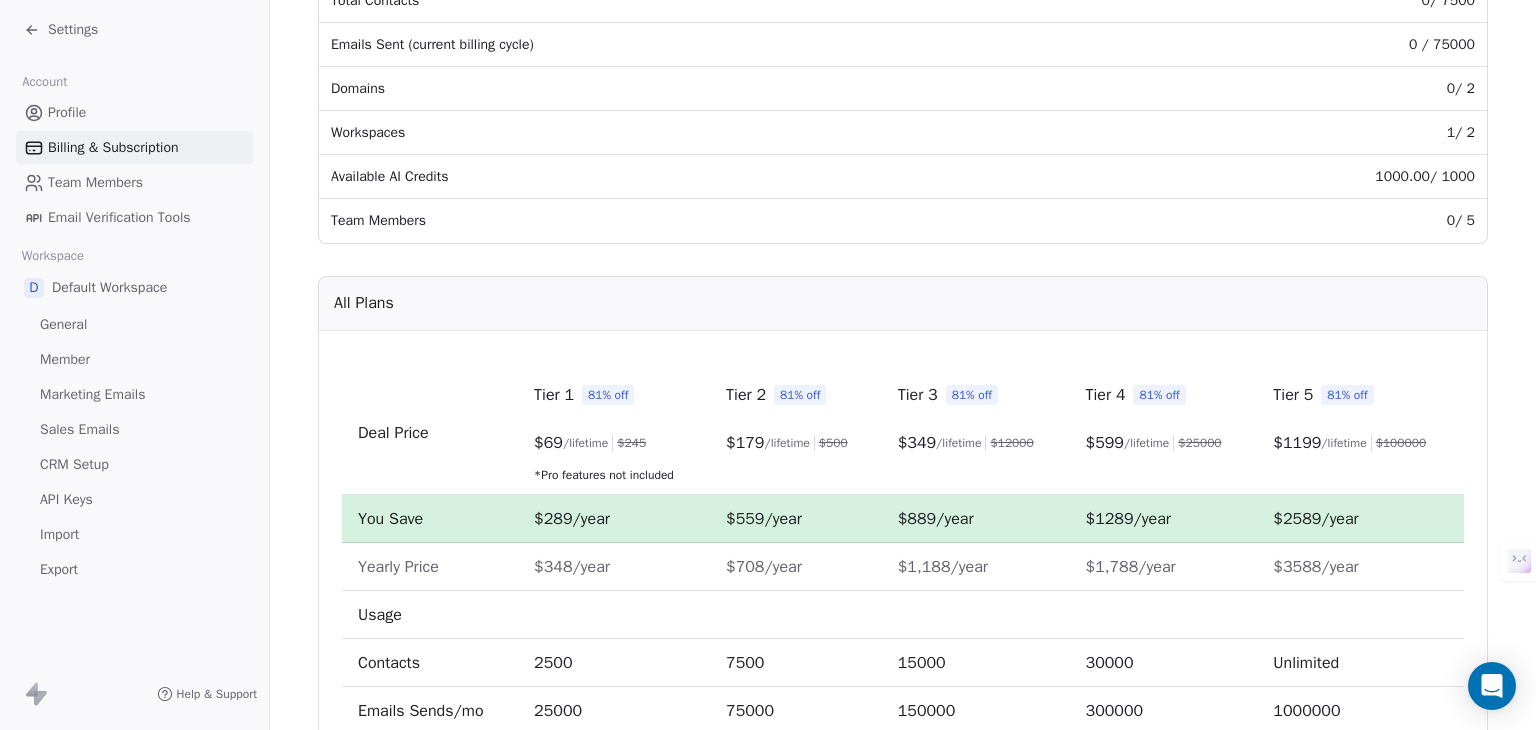 click on "Tier 3 81% off $ 349 /lifetime $ 12000" at bounding box center (976, 419) 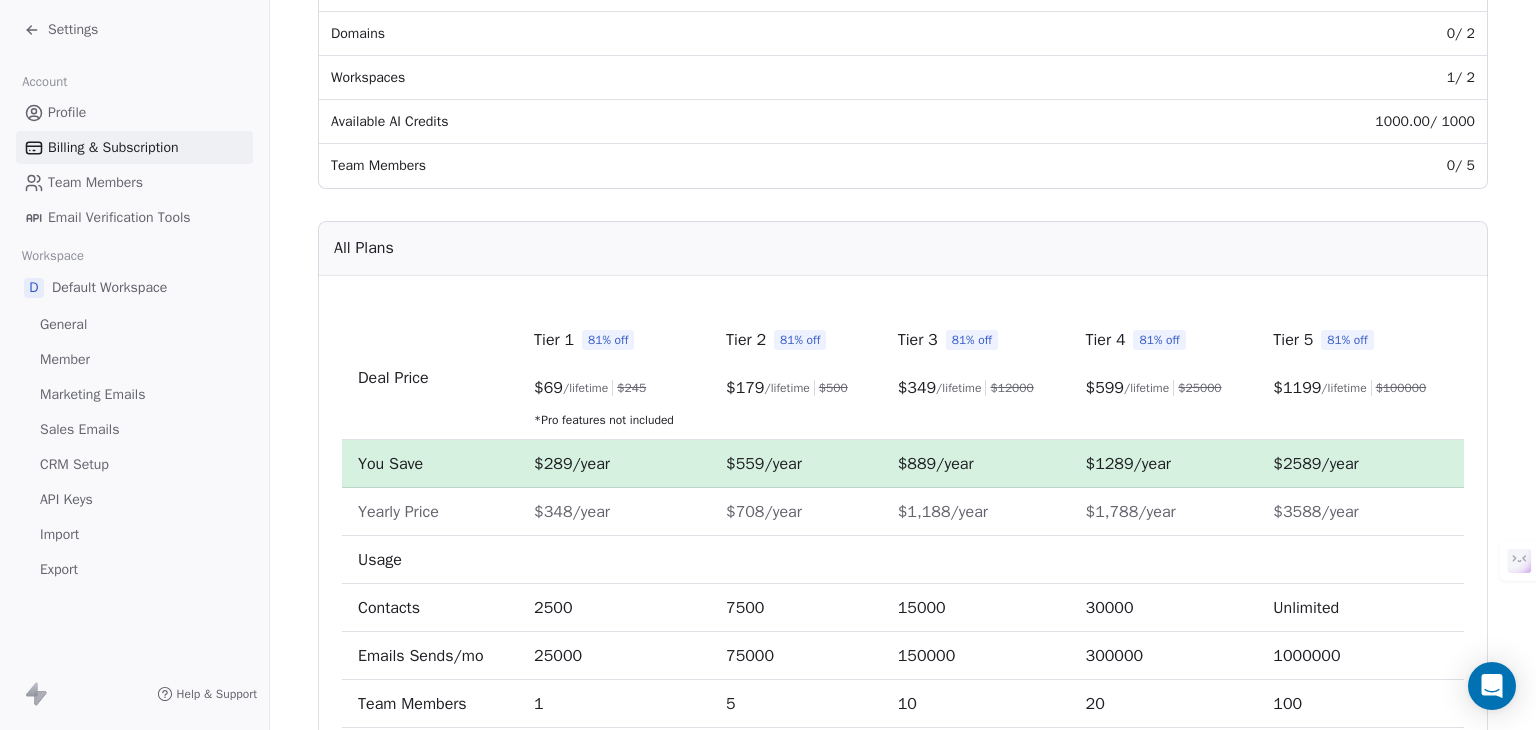 scroll, scrollTop: 493, scrollLeft: 0, axis: vertical 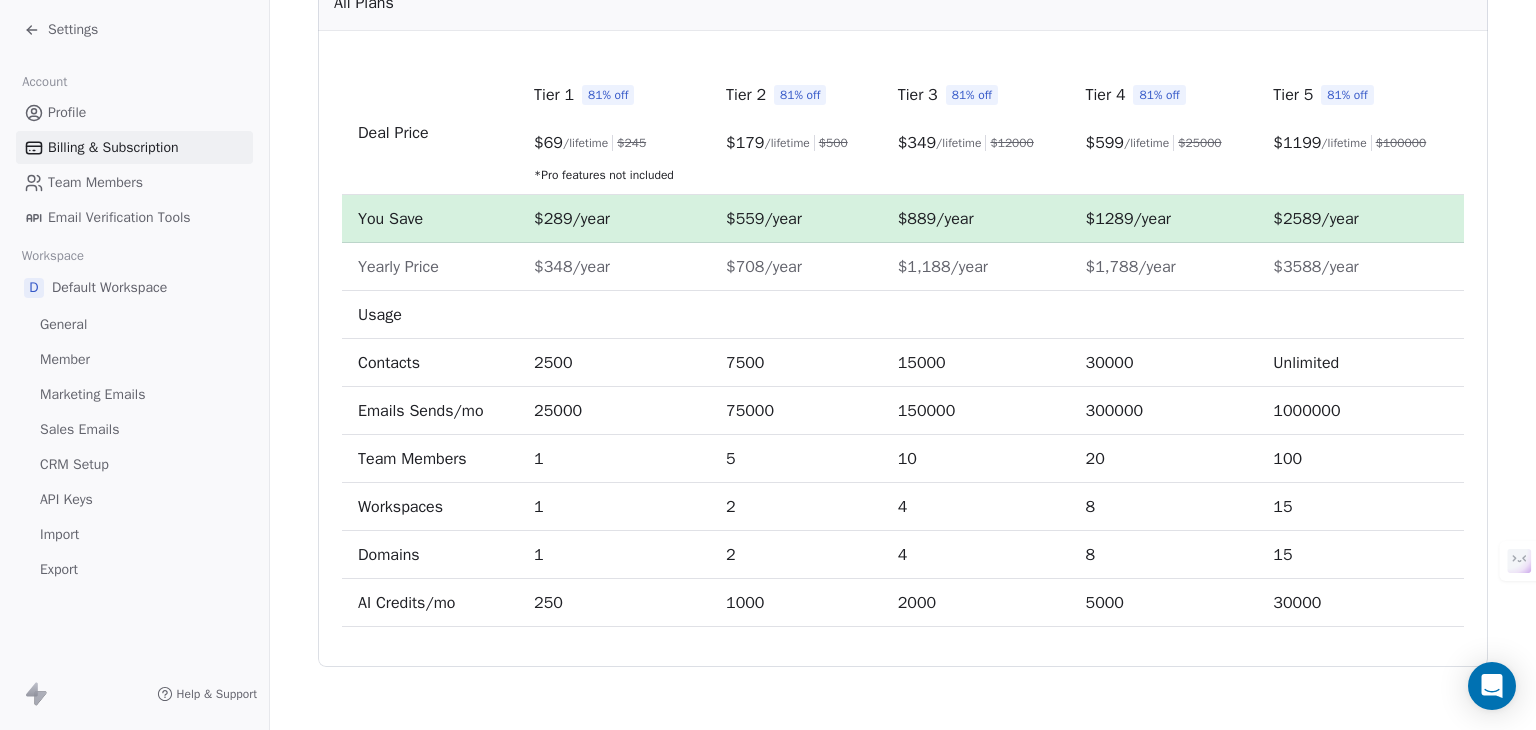 click on "1000" at bounding box center [796, 603] 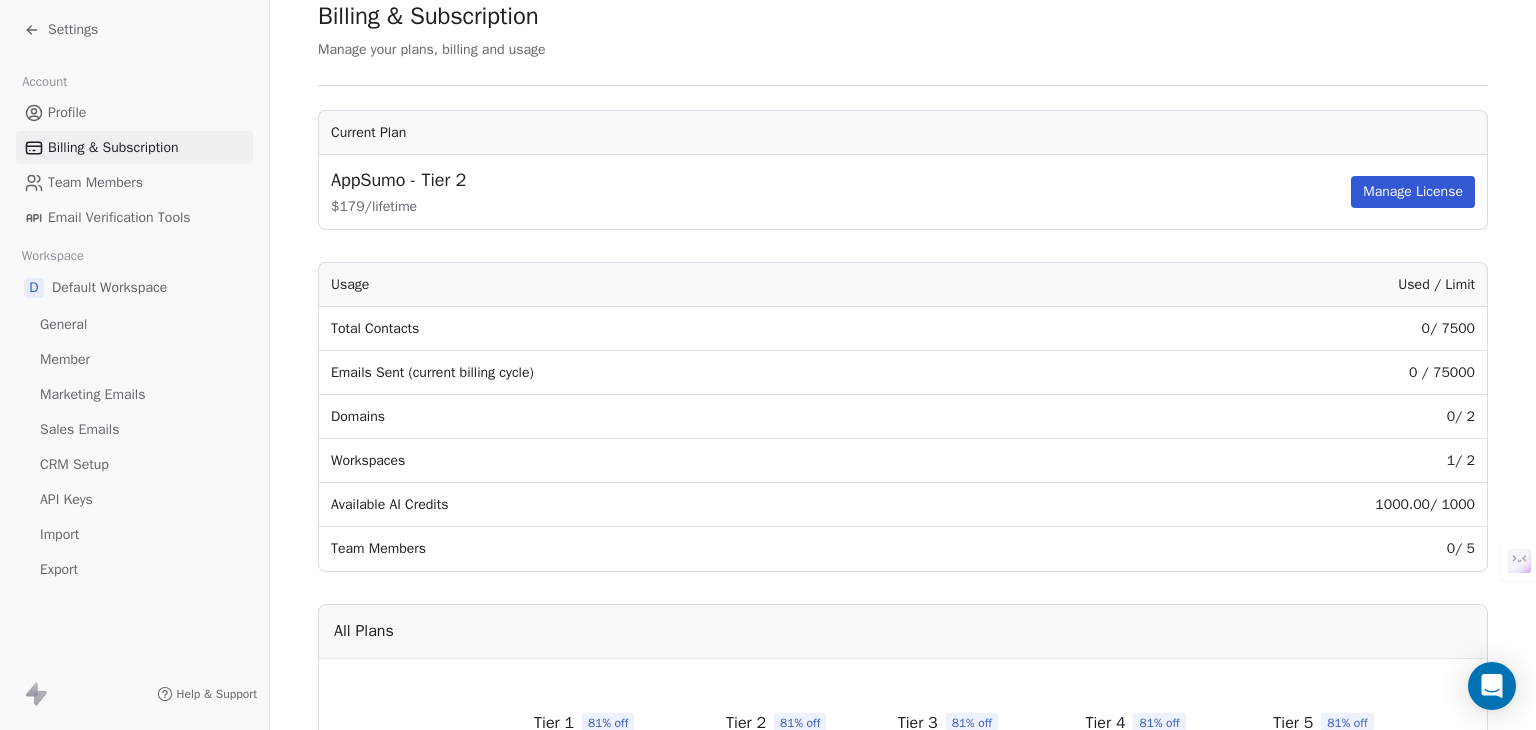 scroll, scrollTop: 100, scrollLeft: 0, axis: vertical 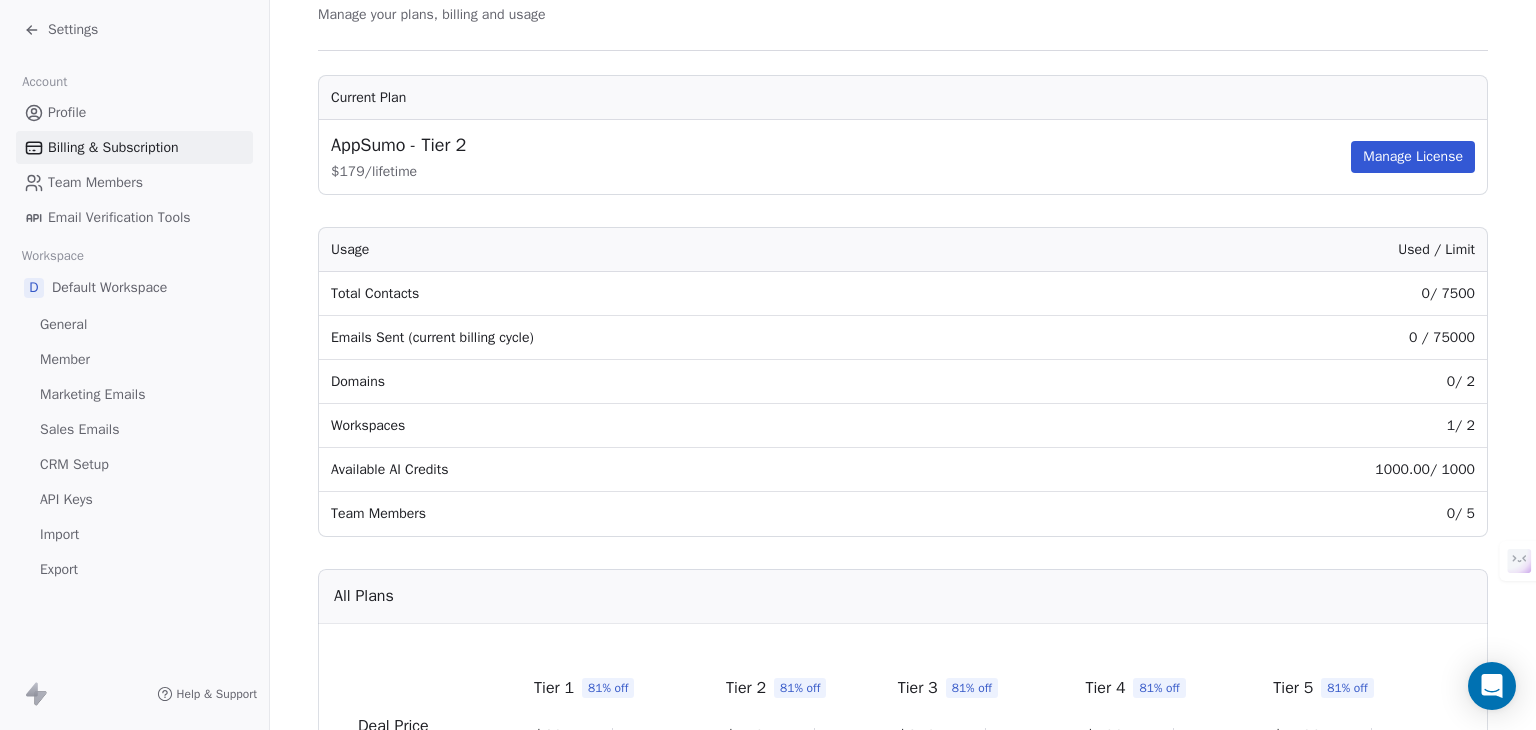 click on "Manage License" at bounding box center [1413, 157] 